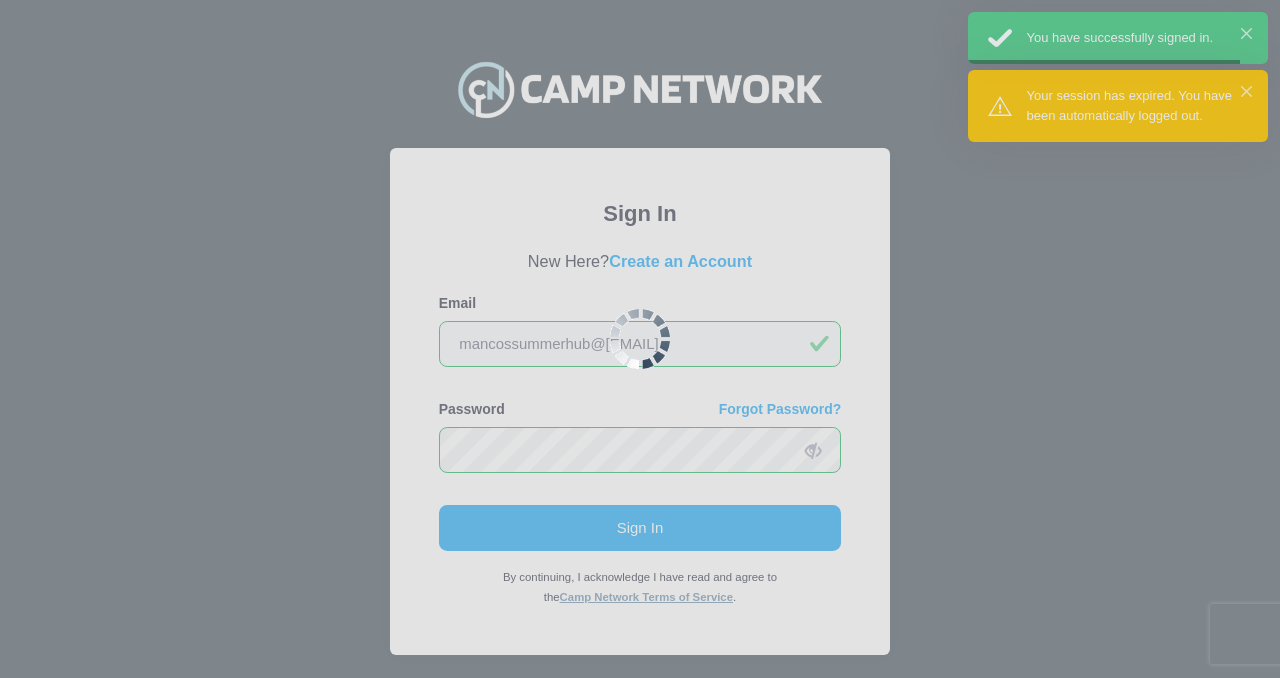 scroll, scrollTop: 0, scrollLeft: 0, axis: both 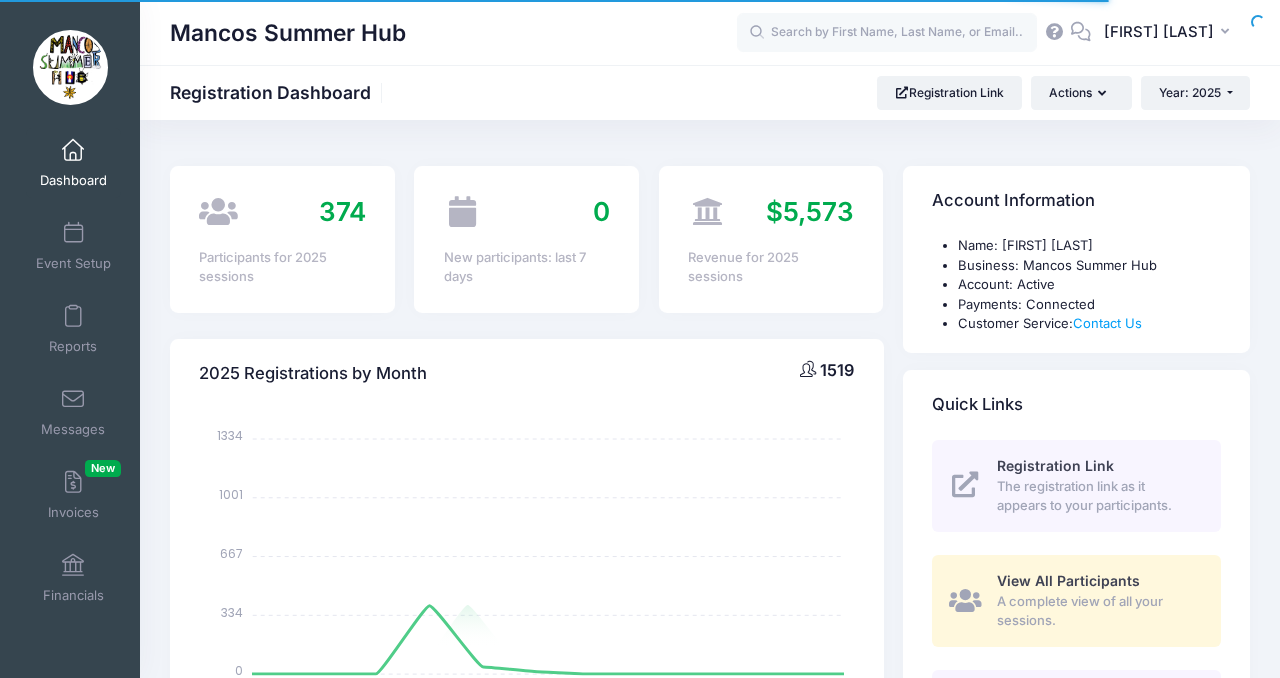 select 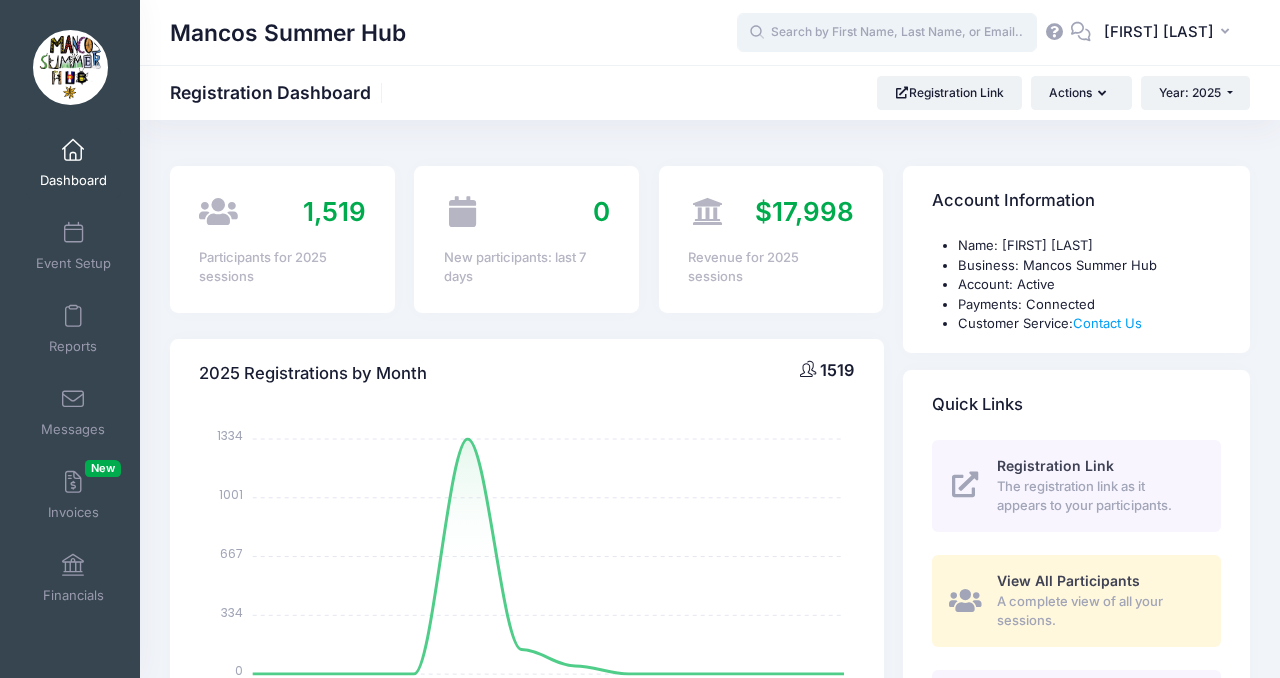 click at bounding box center [887, 33] 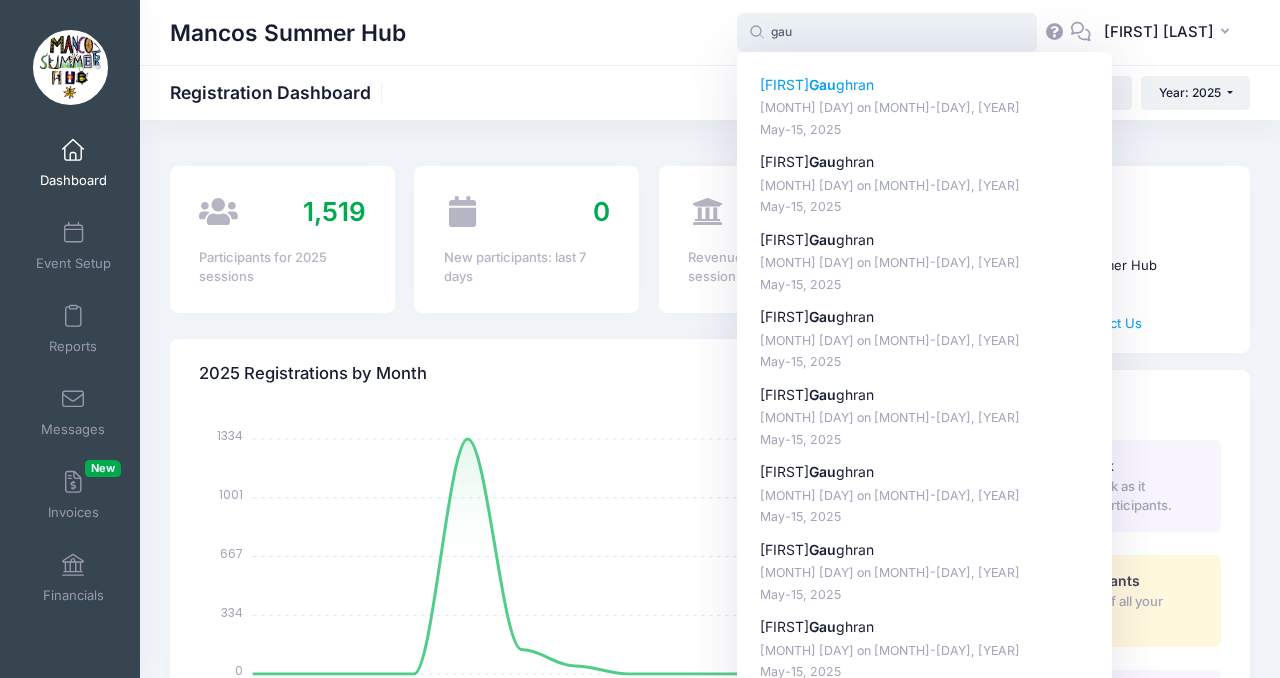 click on "Aila  Gau ghran" at bounding box center (925, 85) 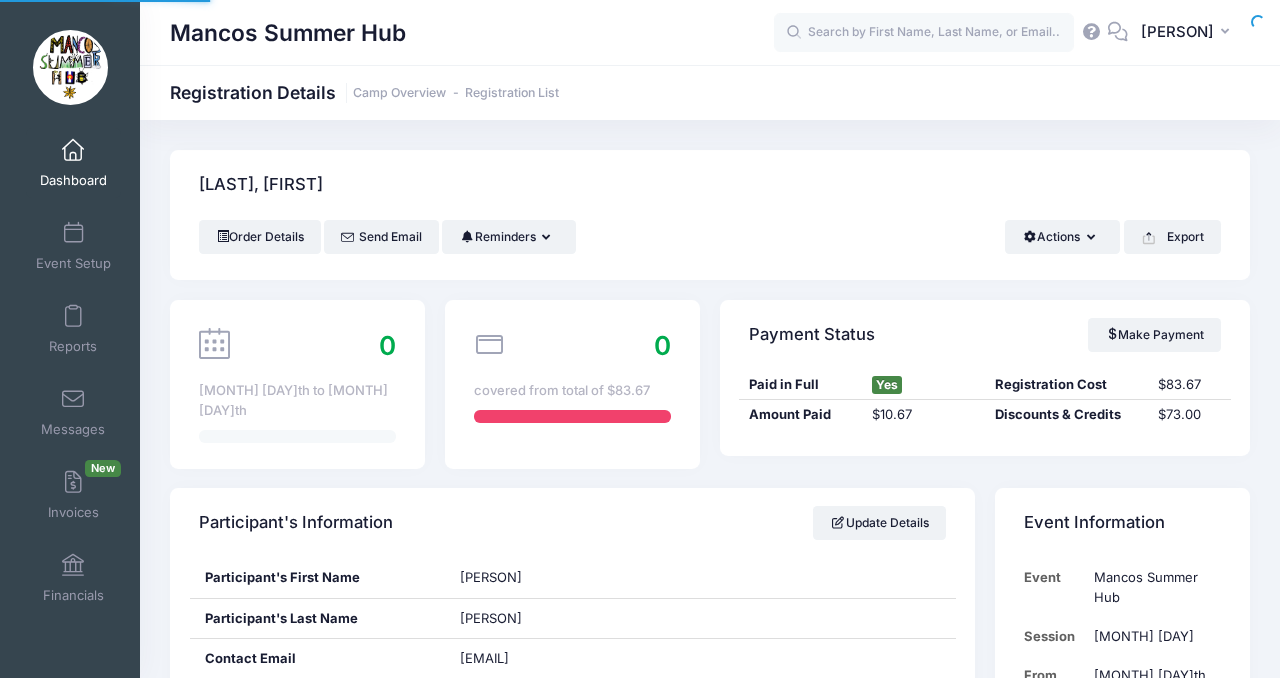 scroll, scrollTop: 0, scrollLeft: 0, axis: both 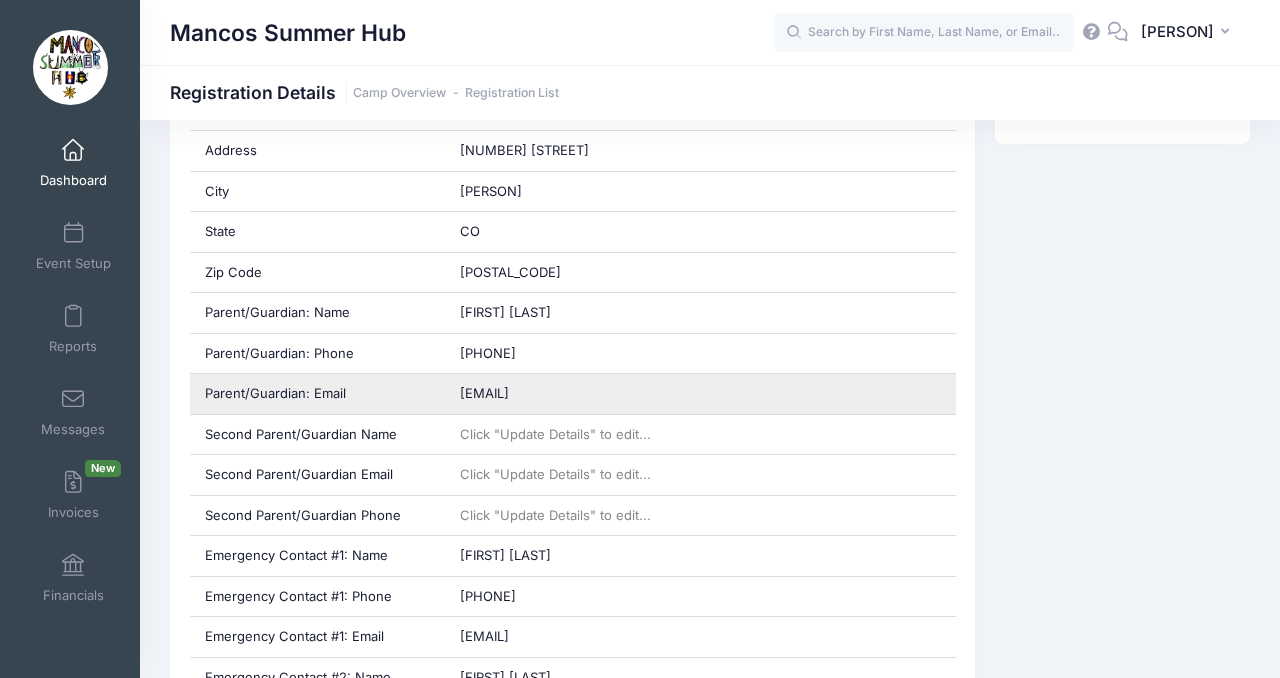 click on "aidansgaughran@gmail.com" at bounding box center [700, 394] 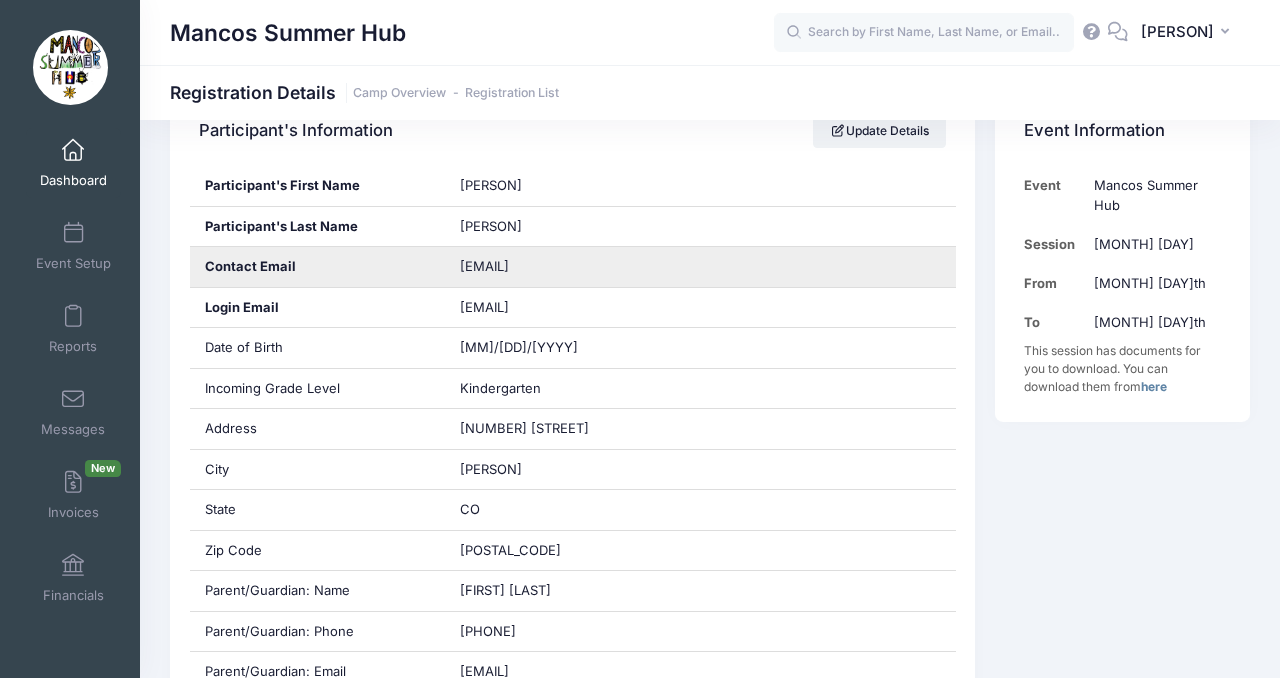 scroll, scrollTop: 397, scrollLeft: 0, axis: vertical 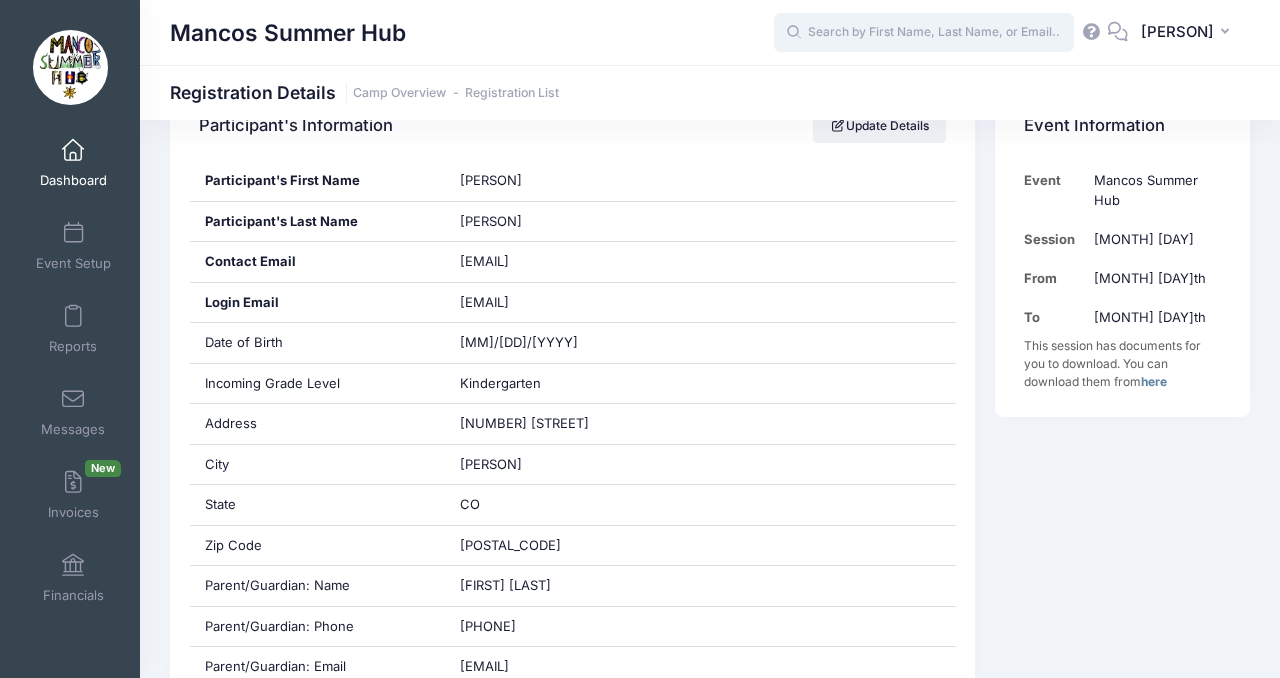click at bounding box center (924, 33) 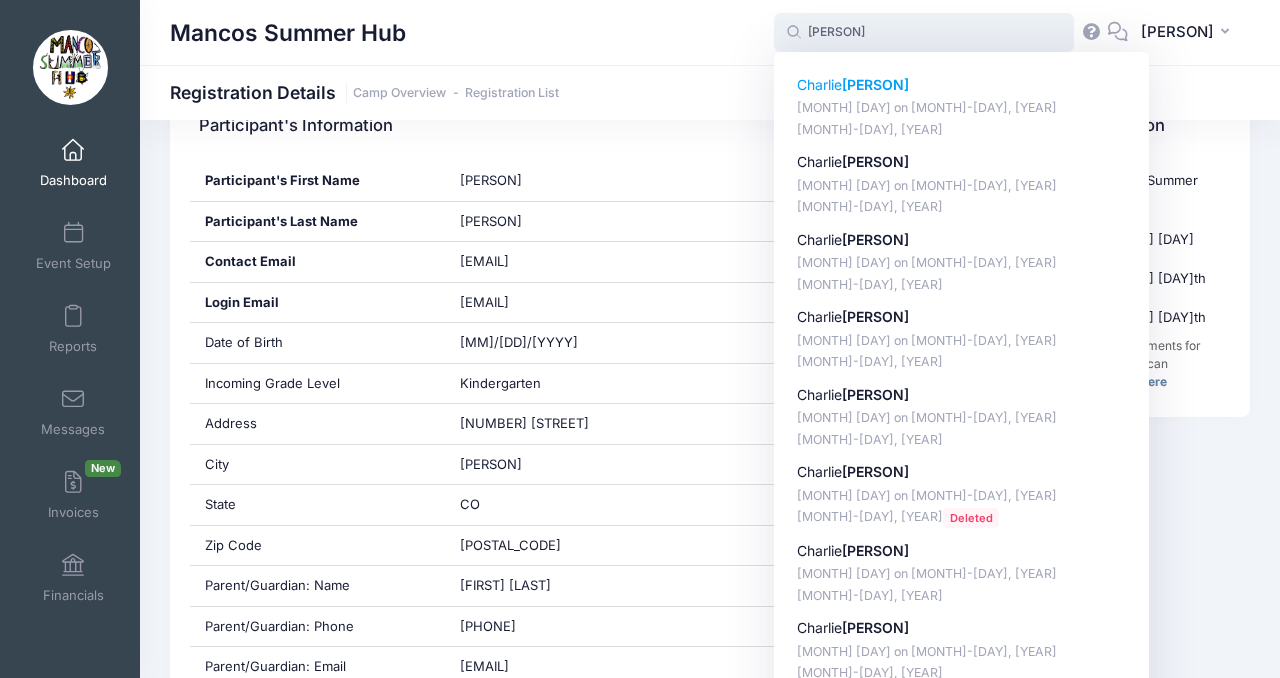click on "Manning" at bounding box center [875, 84] 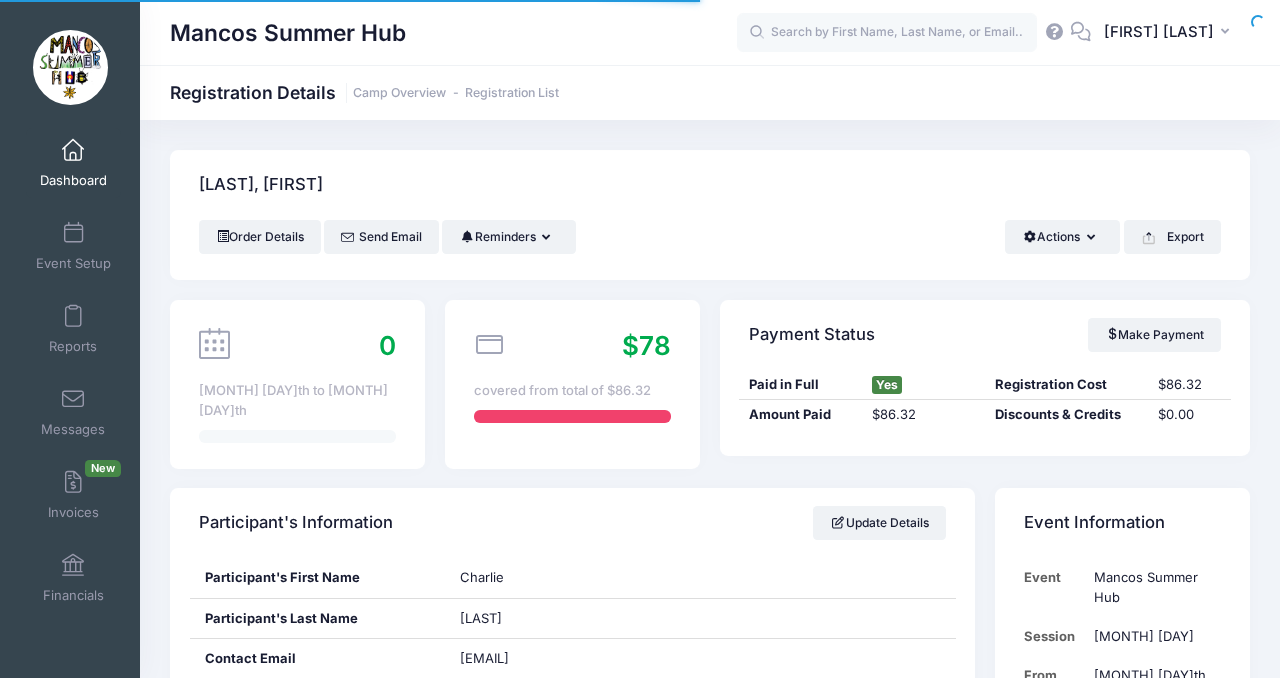 scroll, scrollTop: 0, scrollLeft: 0, axis: both 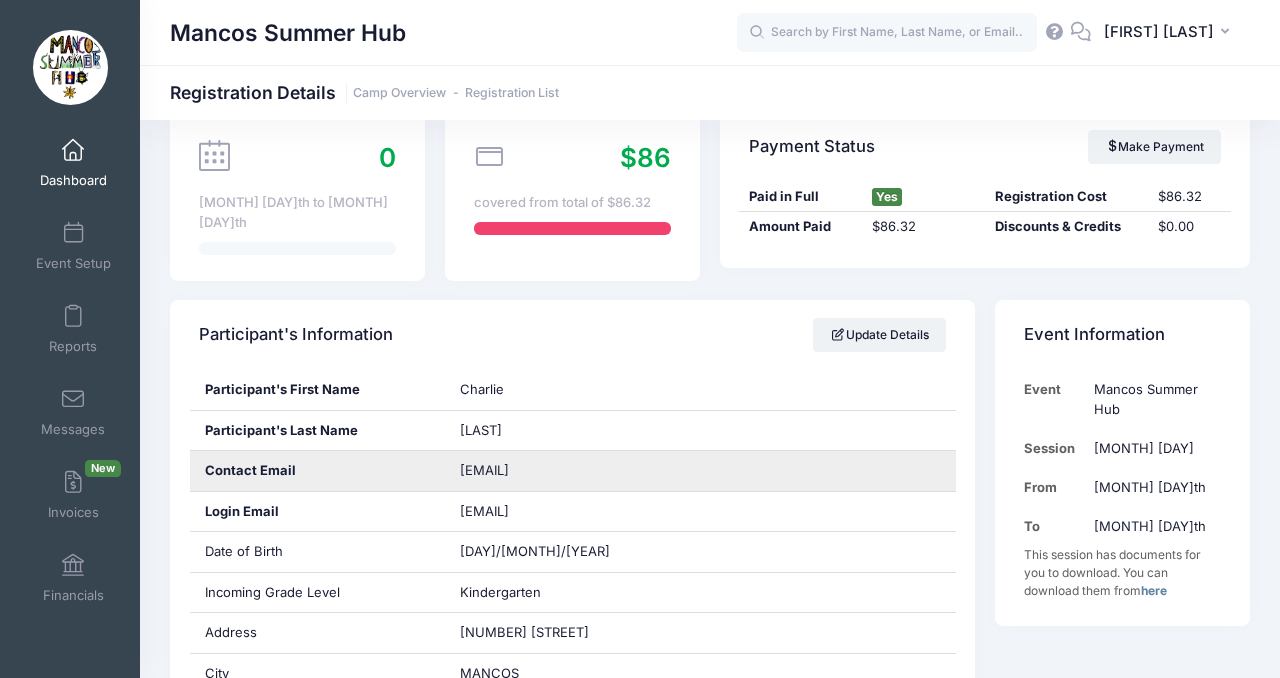 drag, startPoint x: 633, startPoint y: 460, endPoint x: 458, endPoint y: 453, distance: 175.13994 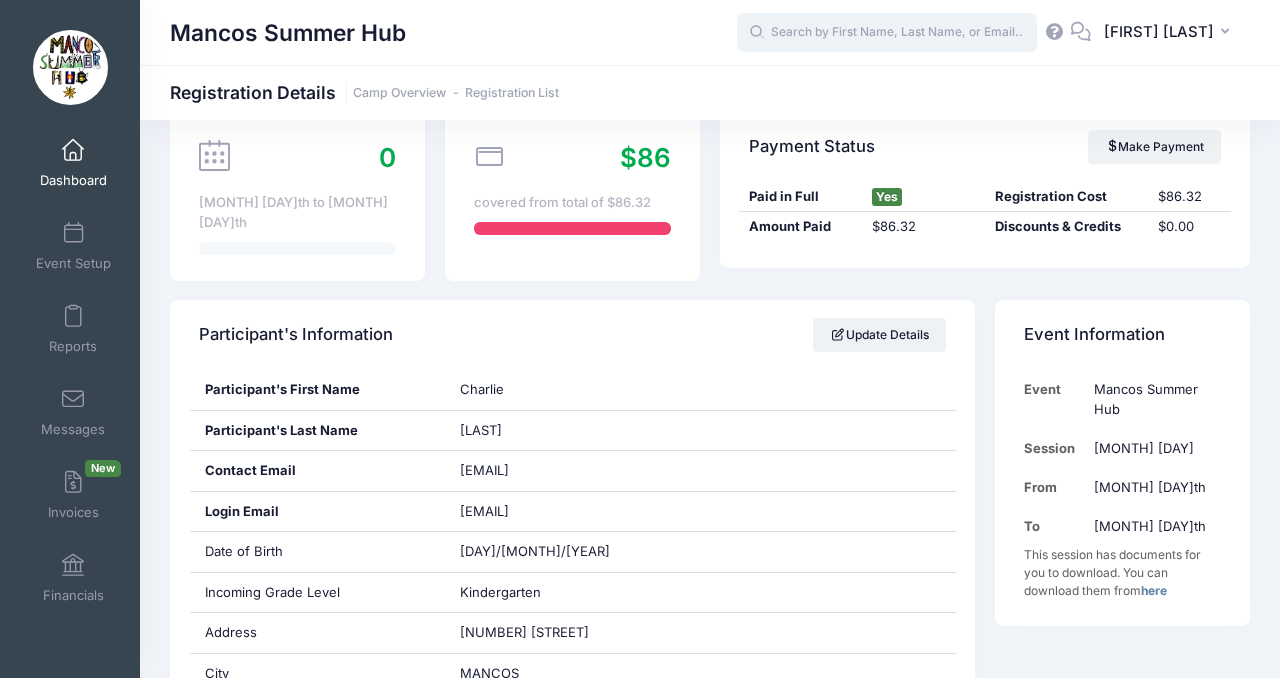 click at bounding box center [887, 33] 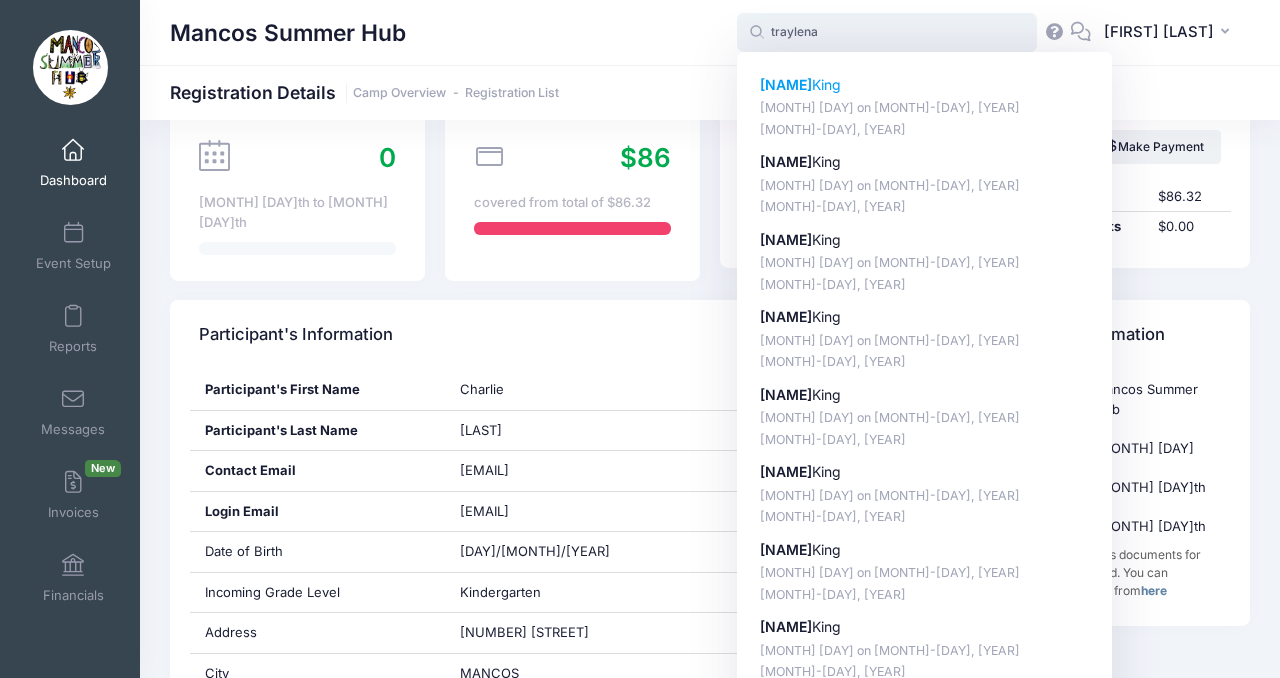 click on "Traylena  King" at bounding box center (925, 85) 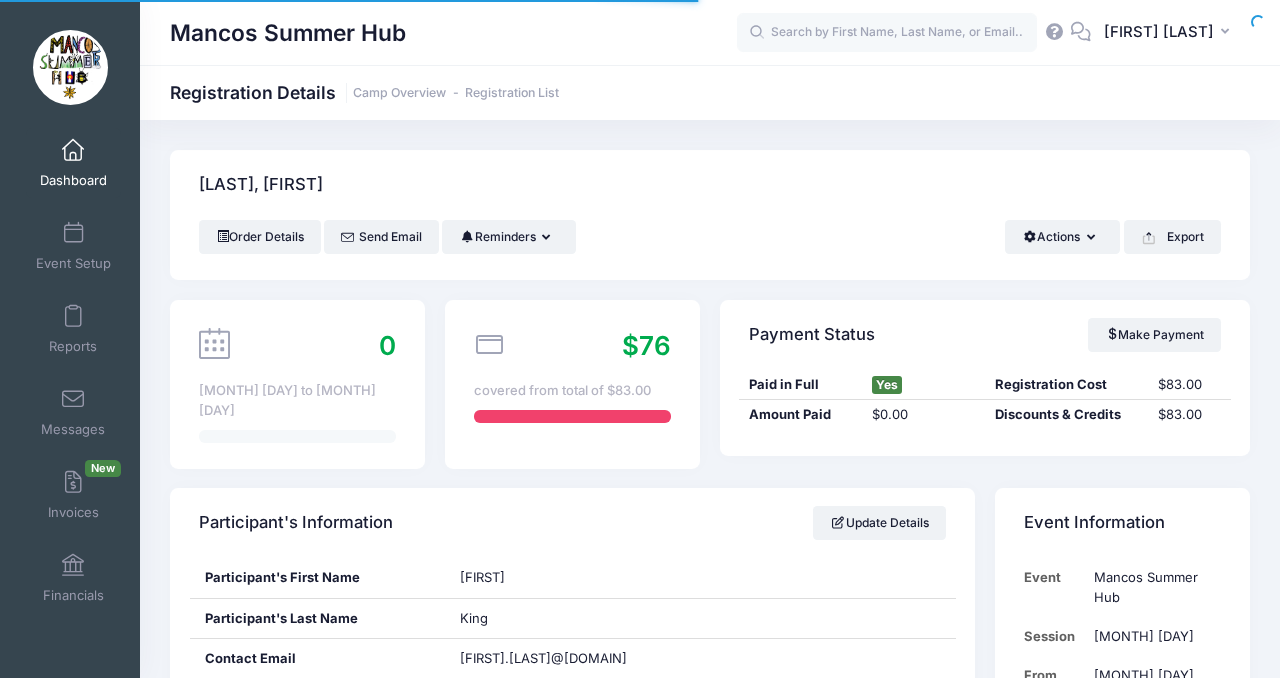 scroll, scrollTop: 0, scrollLeft: 0, axis: both 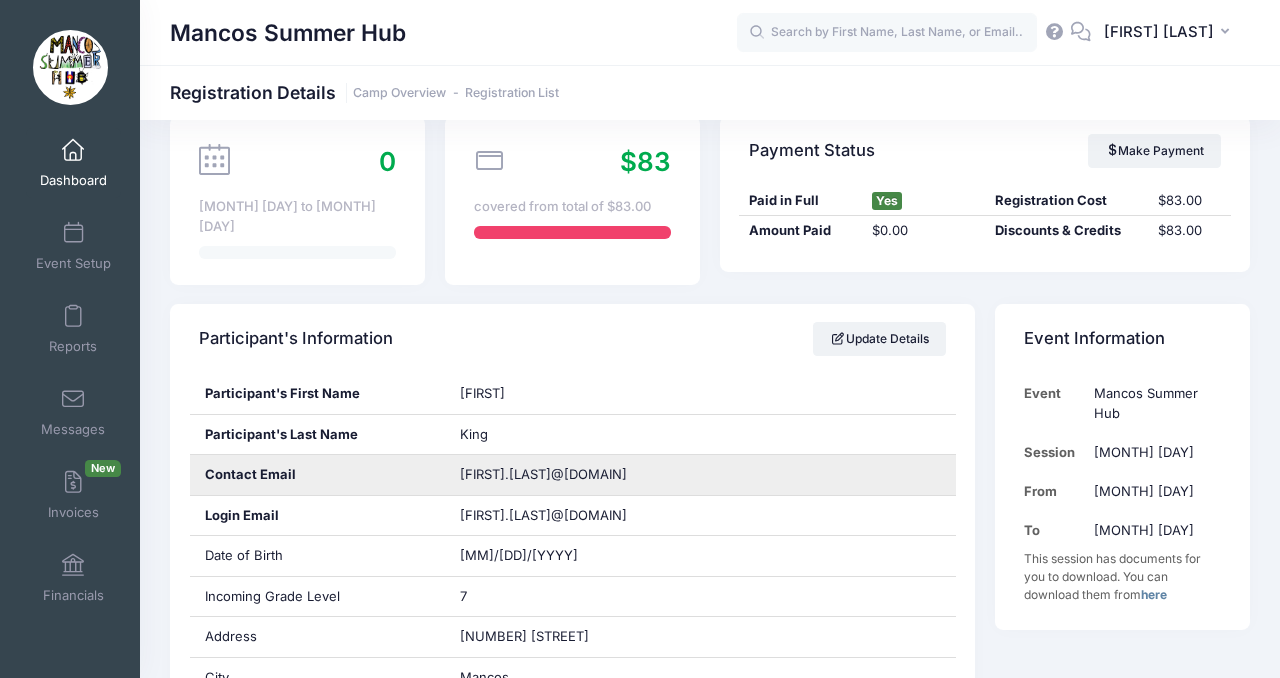 drag, startPoint x: 657, startPoint y: 463, endPoint x: 450, endPoint y: 459, distance: 207.03865 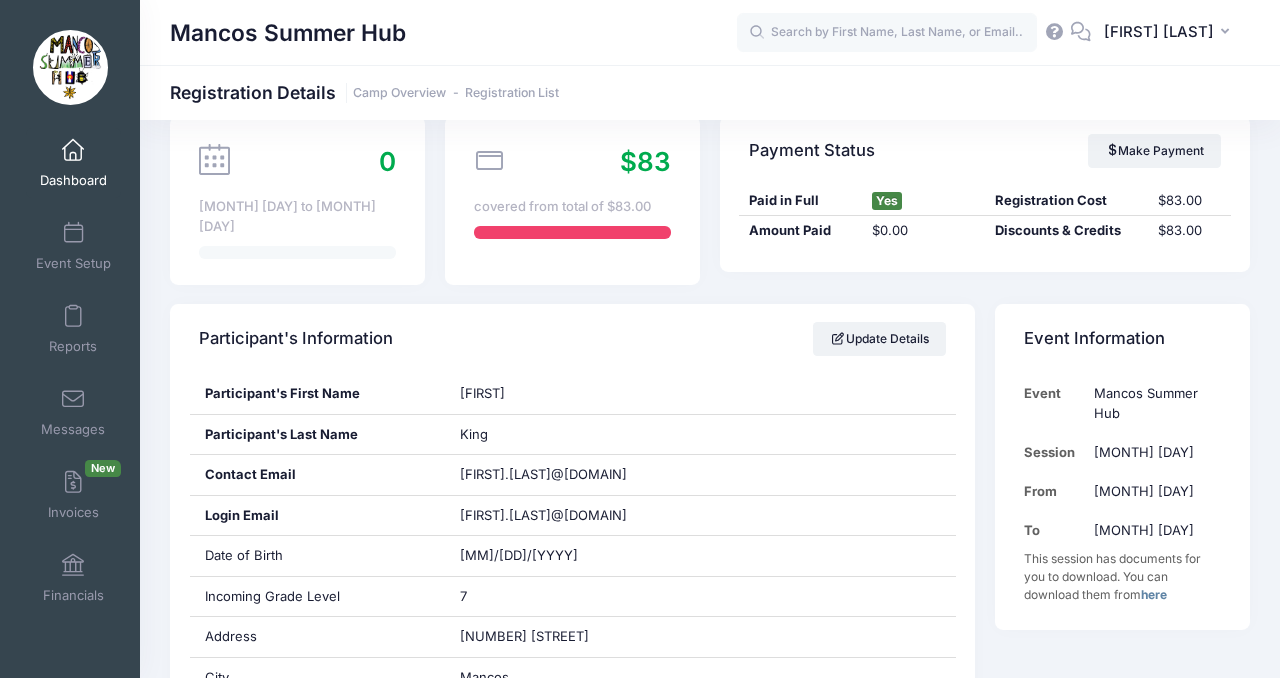 scroll, scrollTop: 0, scrollLeft: 0, axis: both 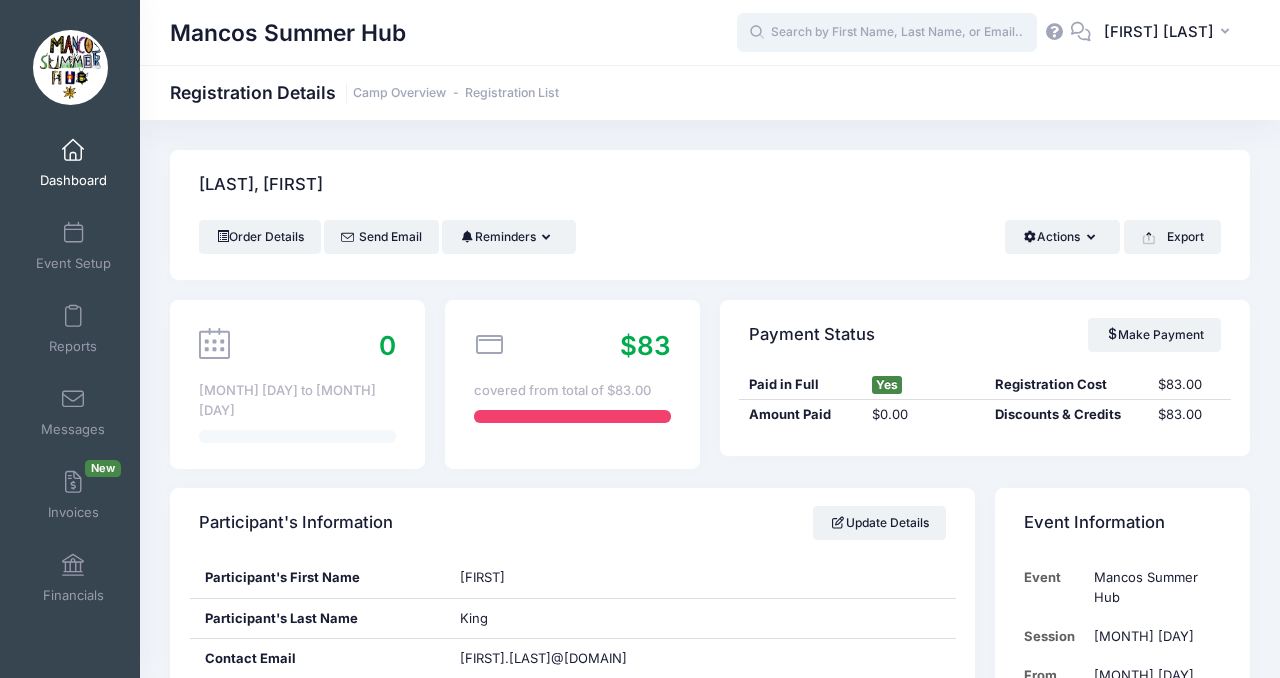 click at bounding box center (887, 33) 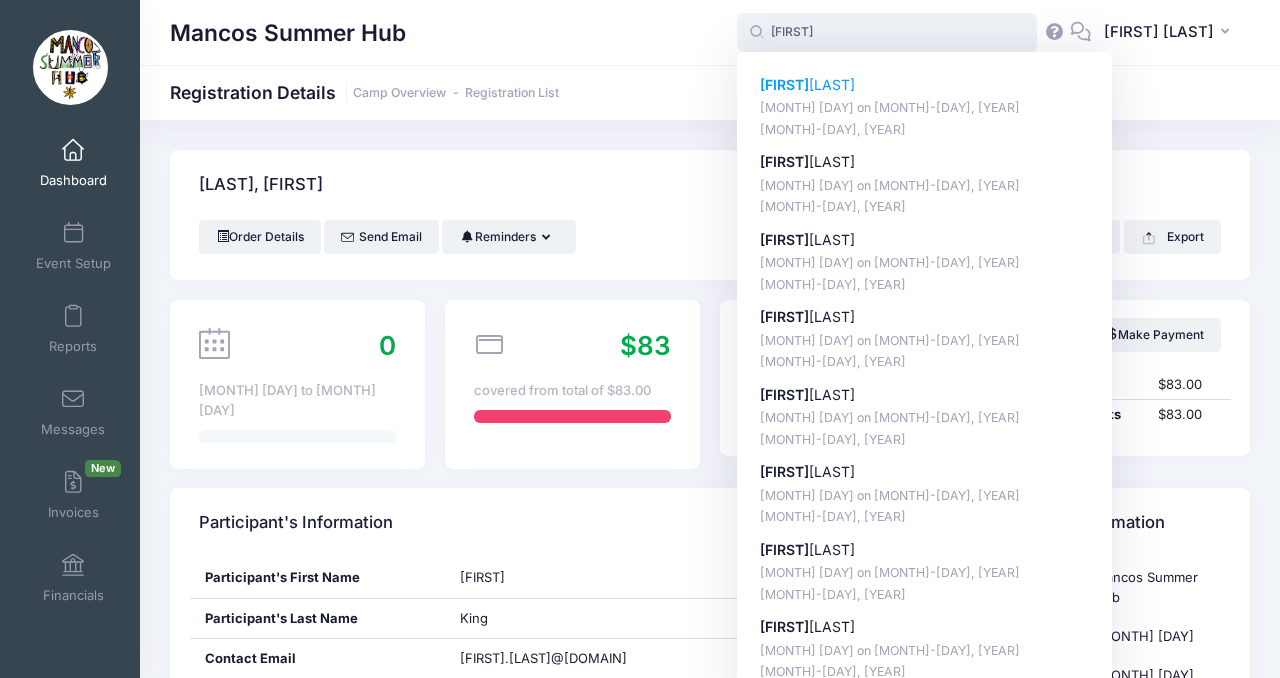 click on "Adalyne  Tulio-LeRoy" at bounding box center [925, 85] 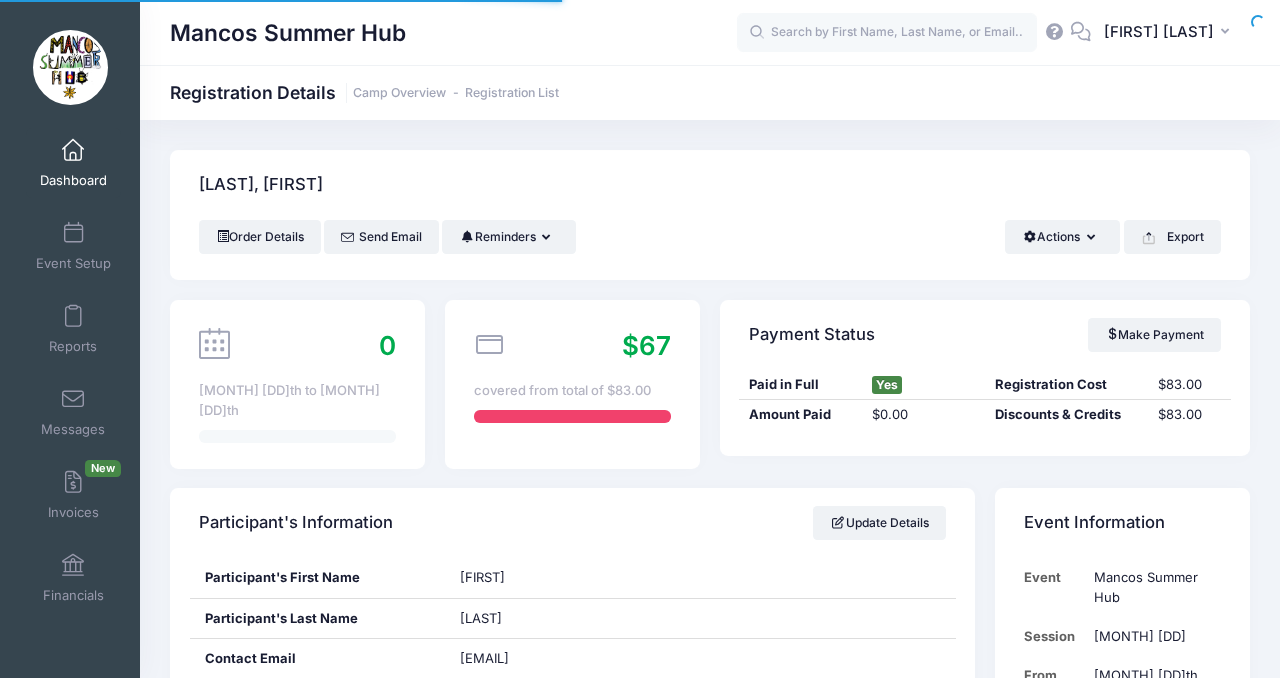 scroll, scrollTop: 0, scrollLeft: 0, axis: both 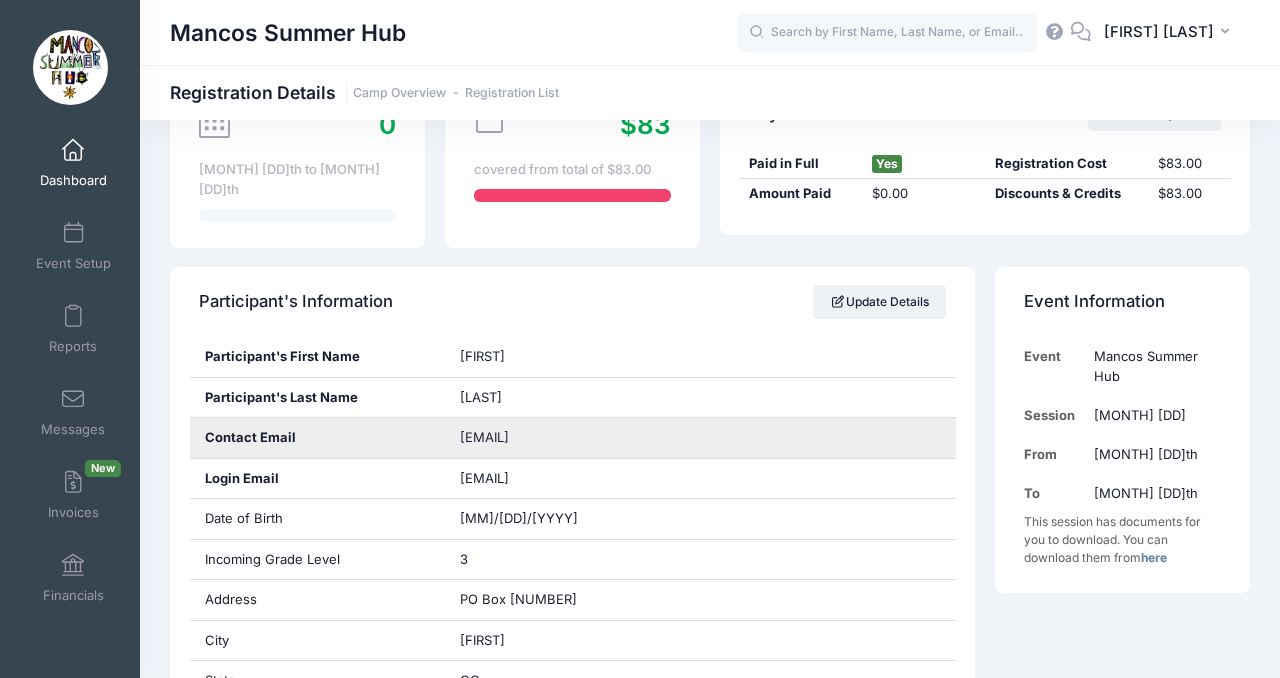 drag, startPoint x: 612, startPoint y: 426, endPoint x: 432, endPoint y: 426, distance: 180 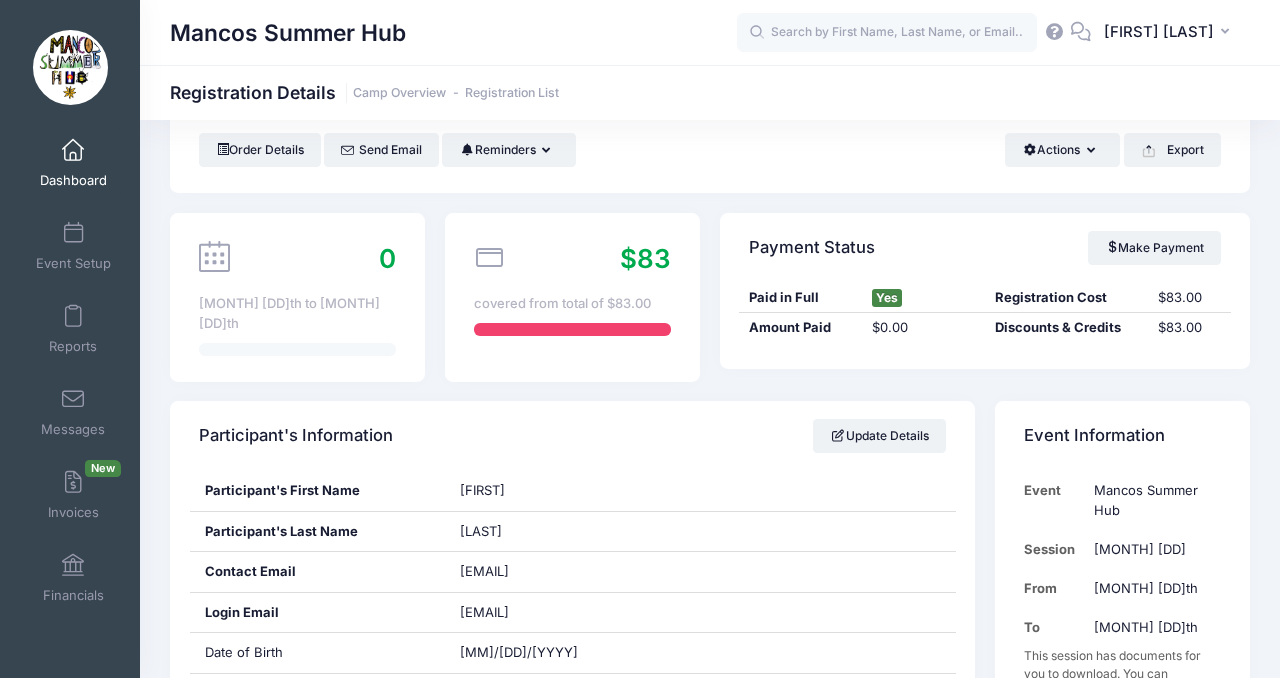 scroll, scrollTop: 98, scrollLeft: 0, axis: vertical 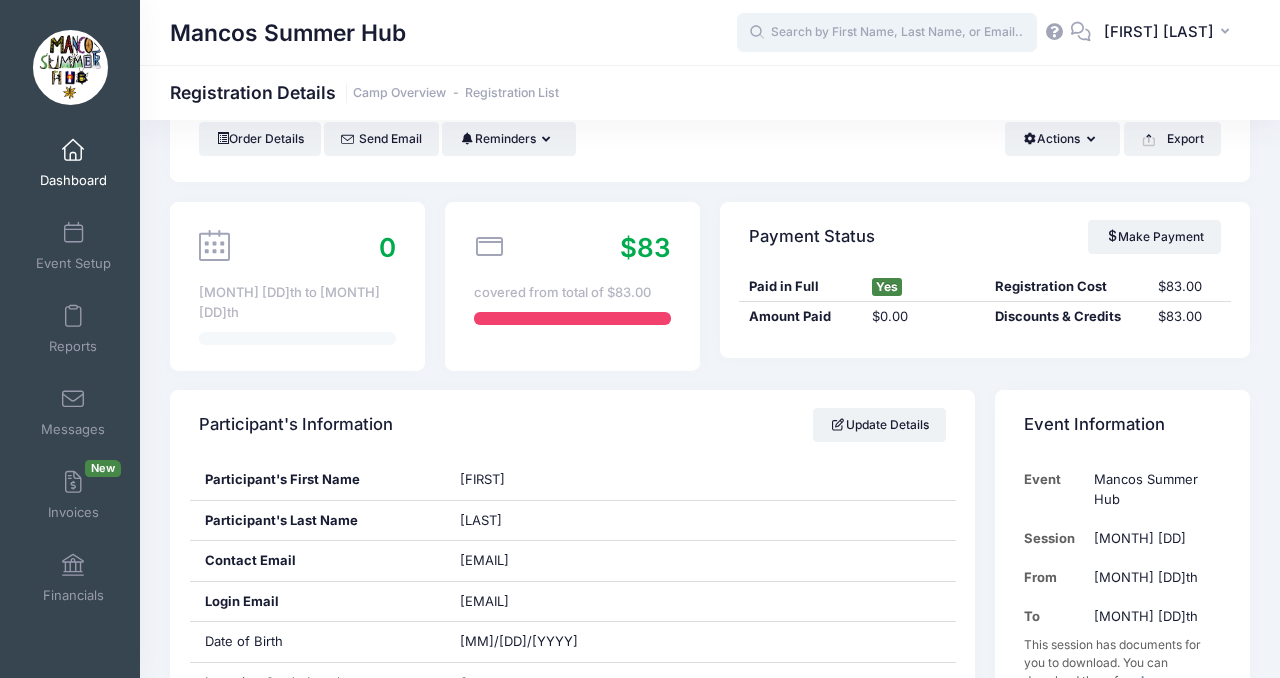 click at bounding box center (887, 33) 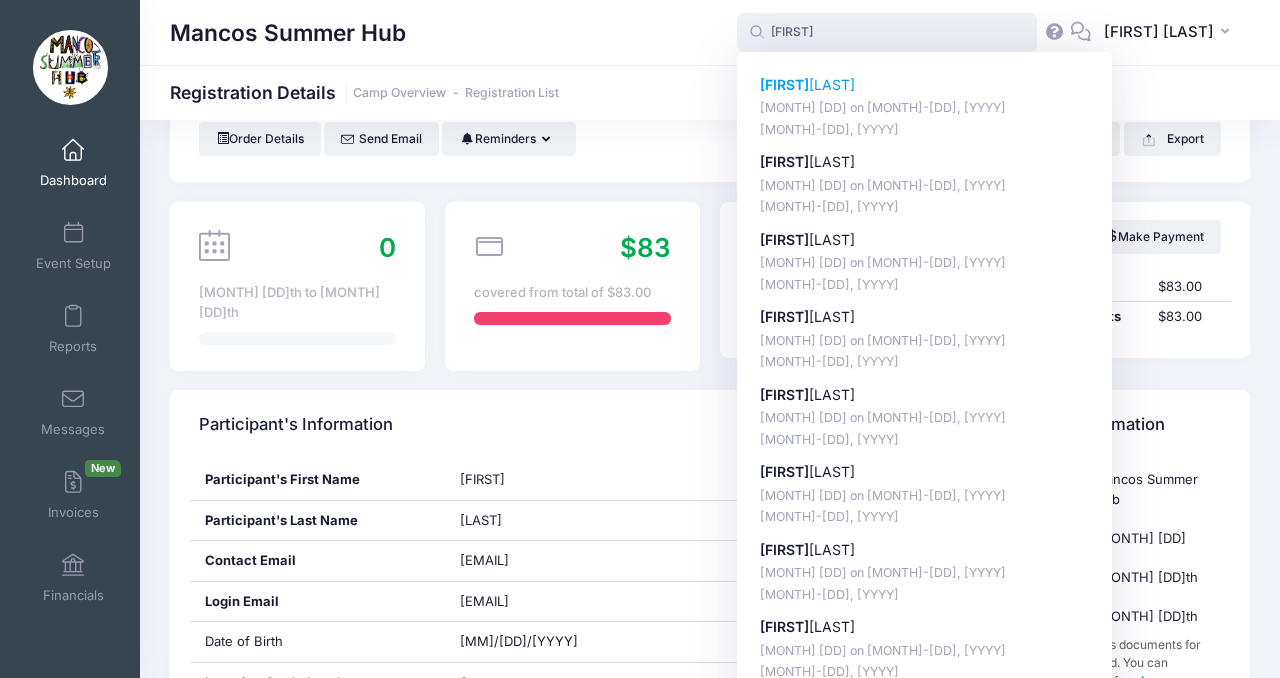 click on "[FIRST] [LAST]" at bounding box center (925, 85) 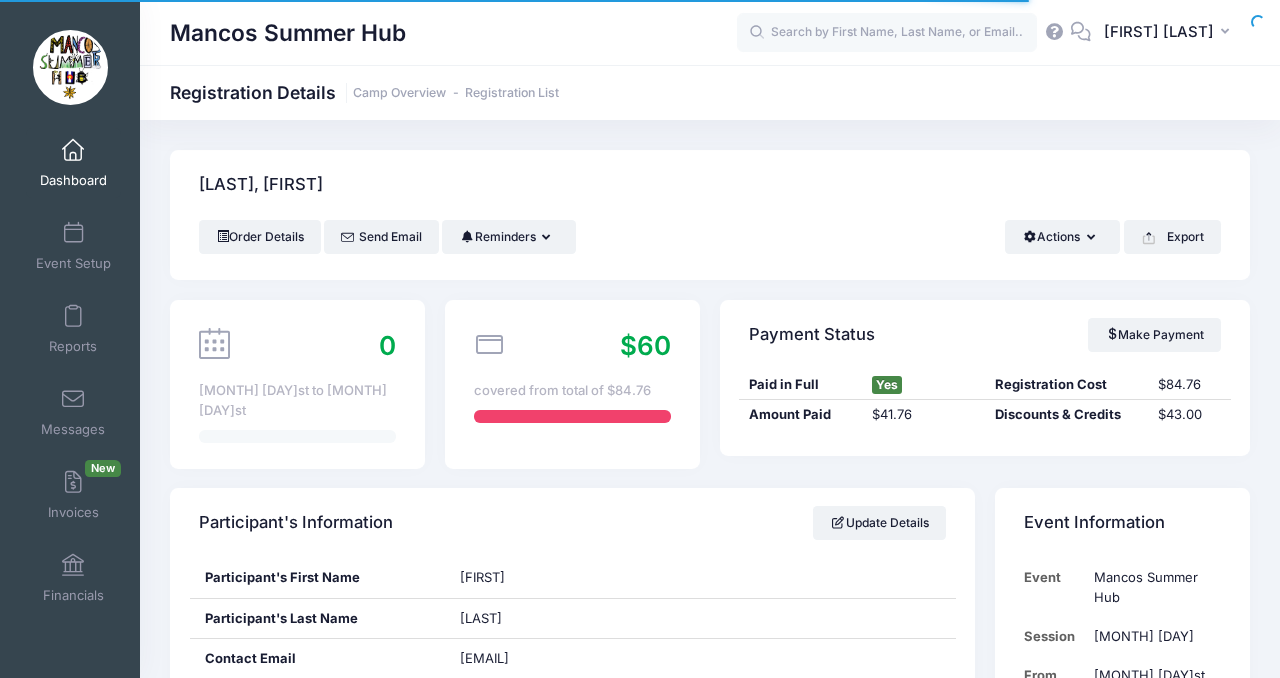 scroll, scrollTop: 192, scrollLeft: 0, axis: vertical 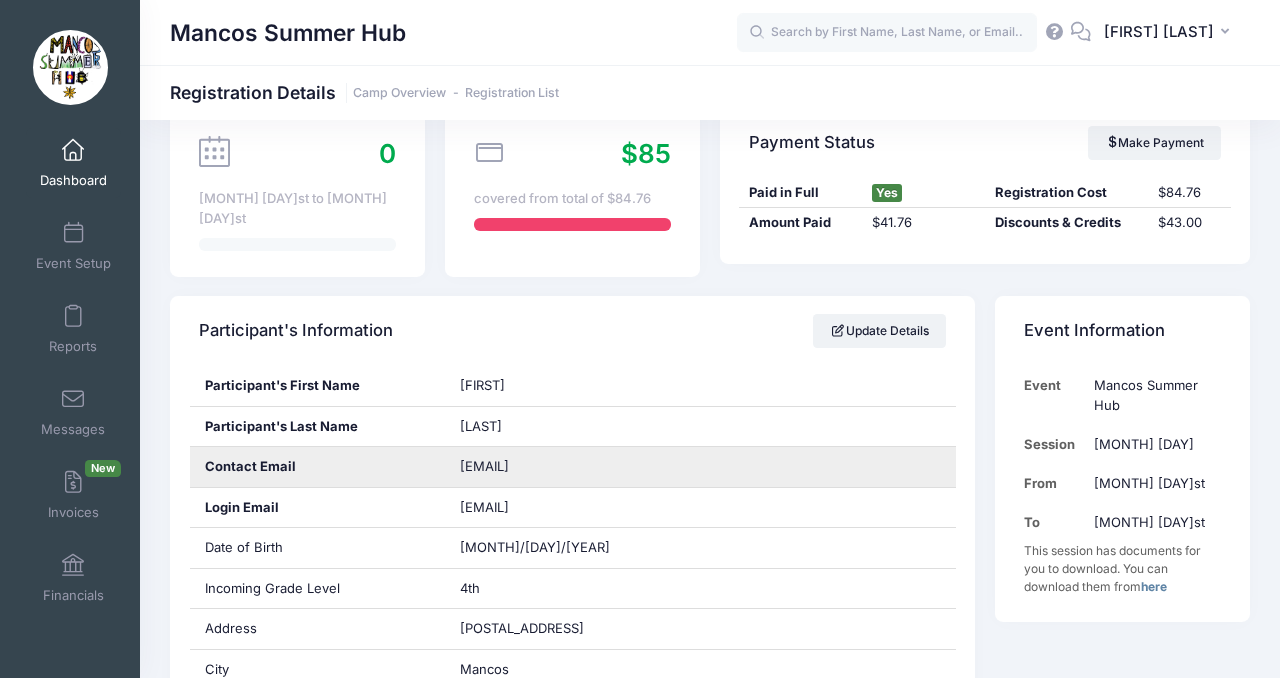 drag, startPoint x: 627, startPoint y: 459, endPoint x: 454, endPoint y: 455, distance: 173.04623 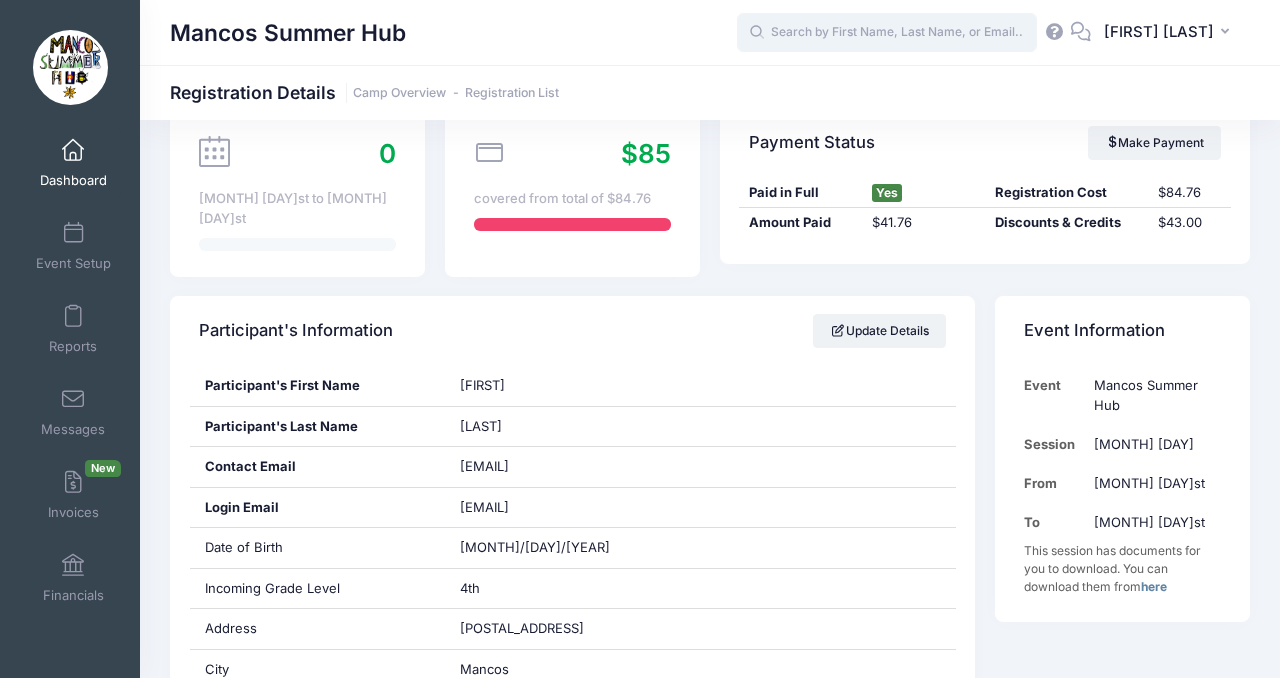 click at bounding box center (887, 33) 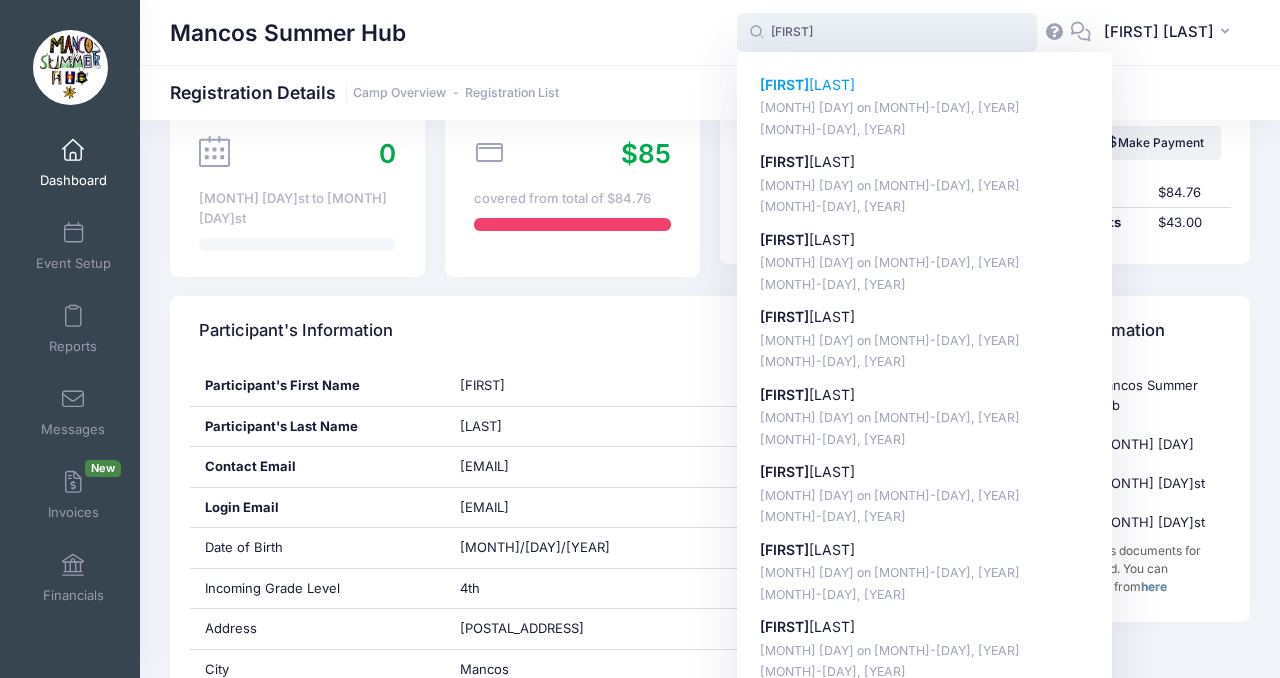 click on "Estevan  Martinez" at bounding box center [925, 85] 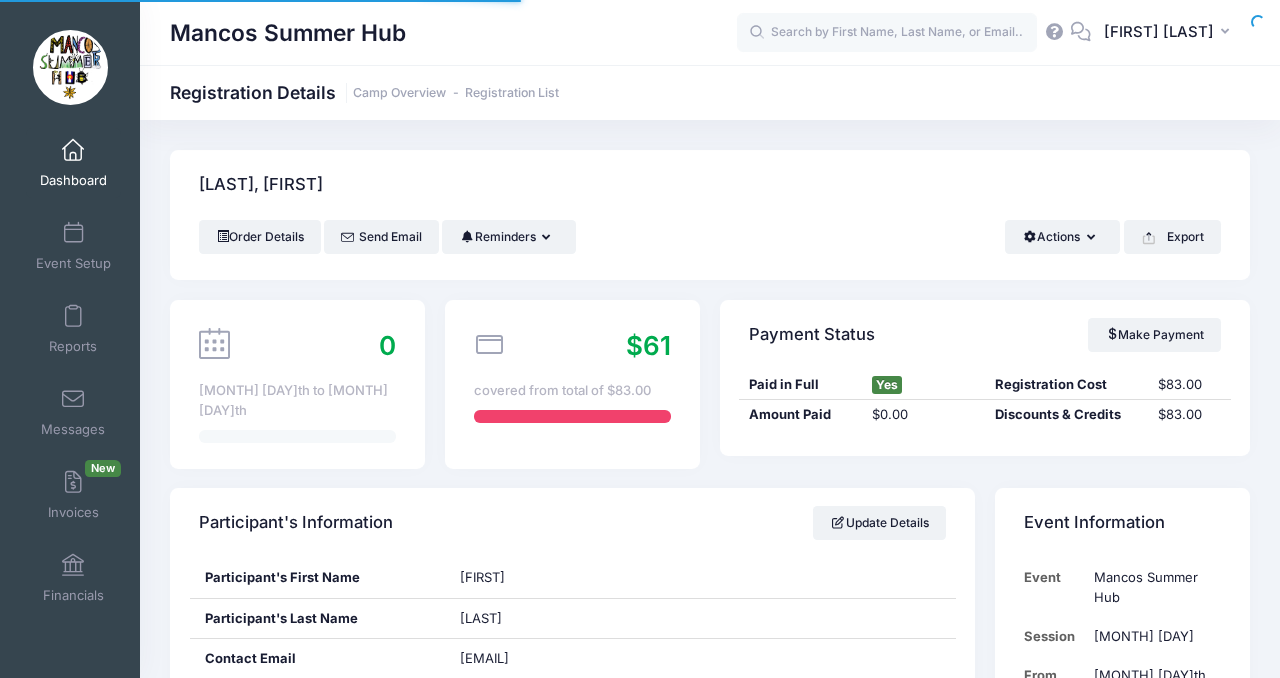 scroll, scrollTop: 0, scrollLeft: 0, axis: both 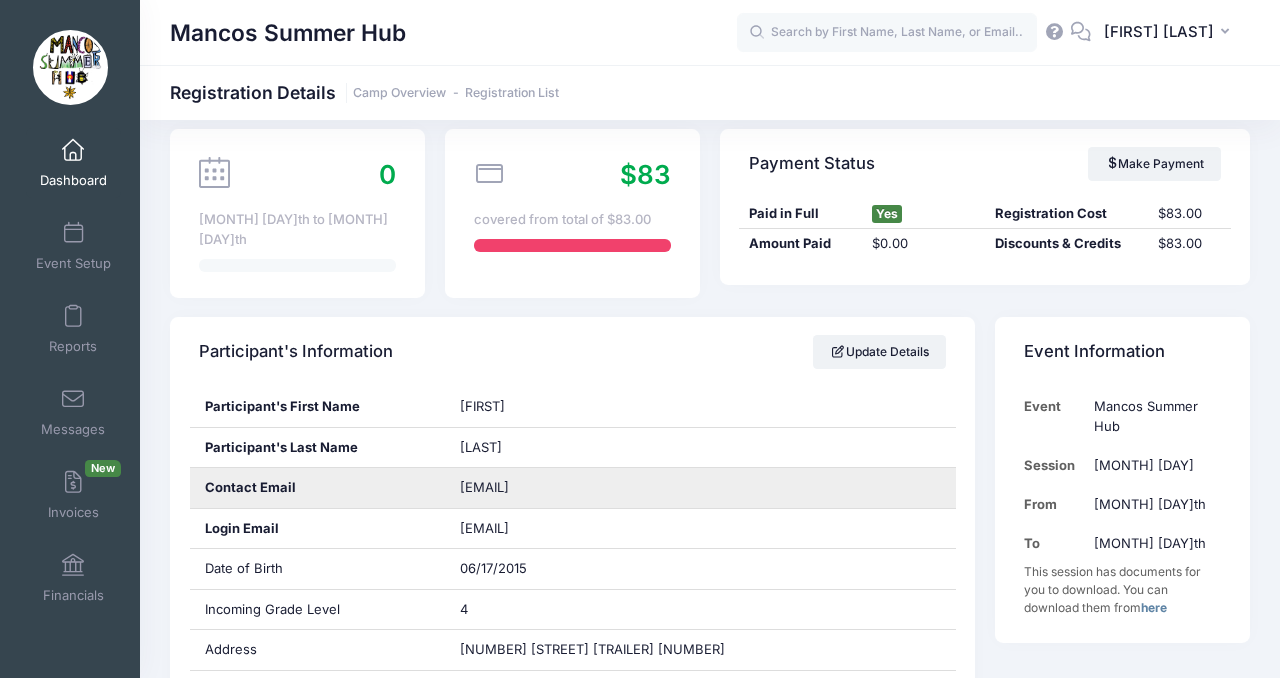 drag, startPoint x: 624, startPoint y: 476, endPoint x: 437, endPoint y: 478, distance: 187.0107 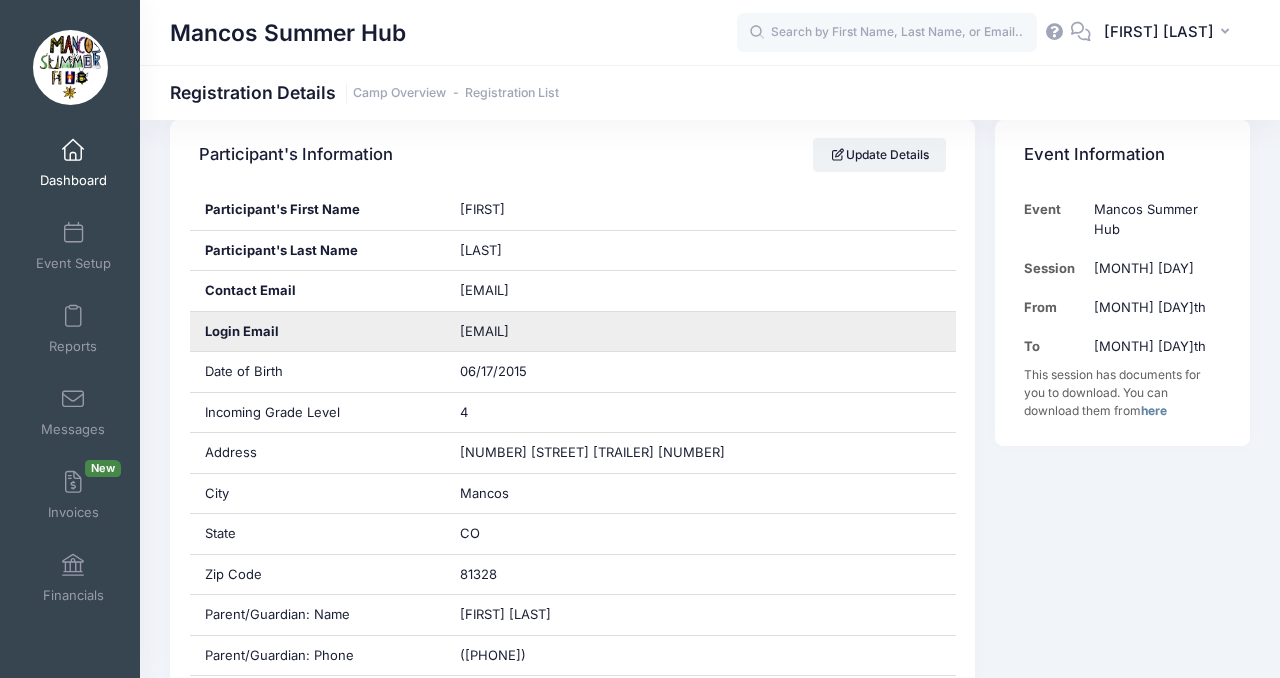 scroll, scrollTop: 379, scrollLeft: 0, axis: vertical 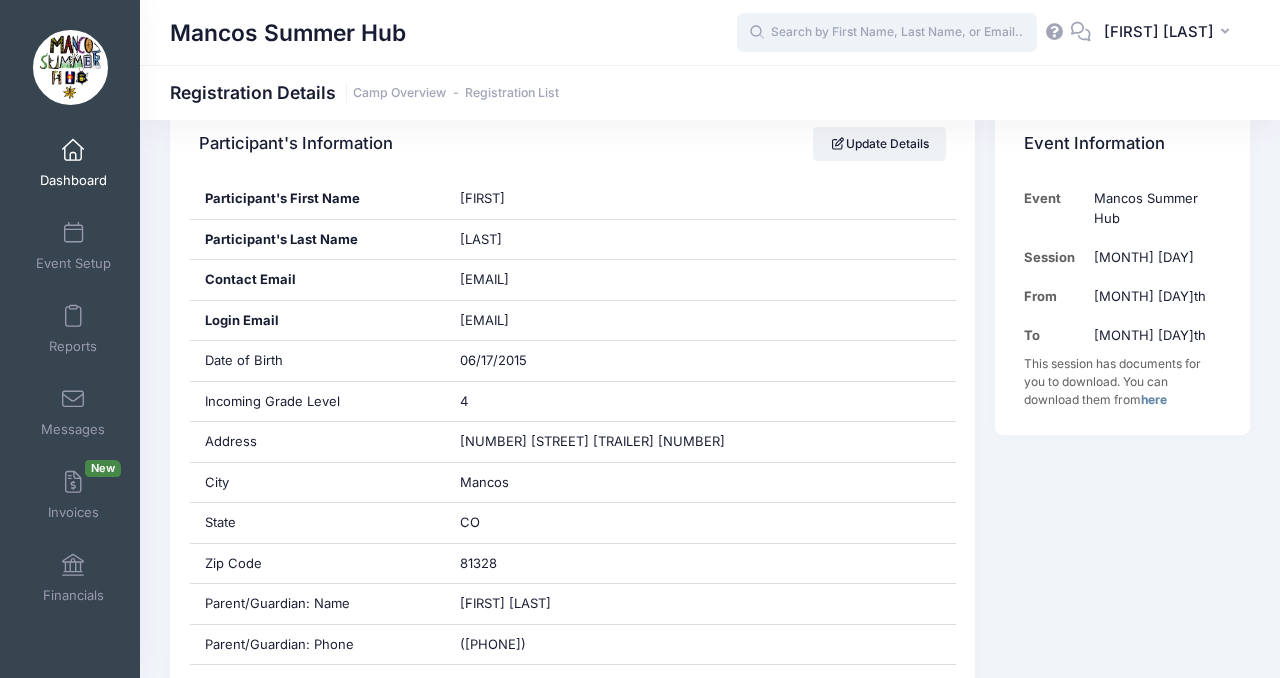 click at bounding box center [887, 33] 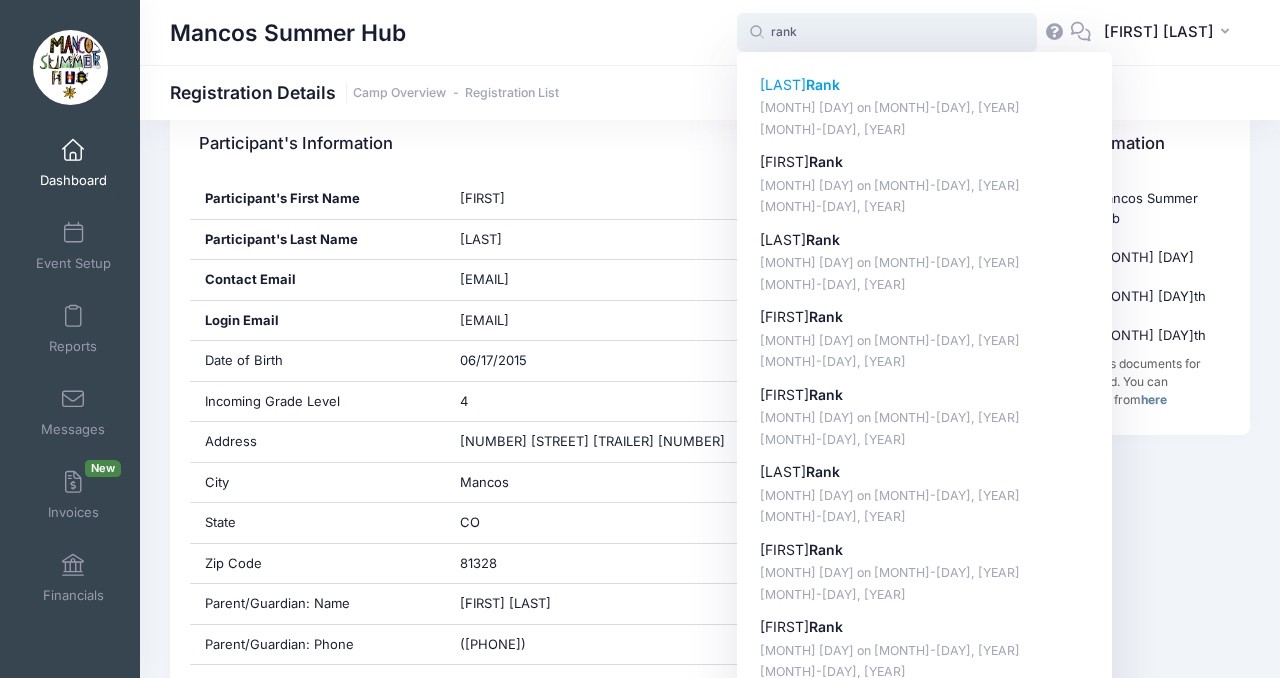 click on "Carson  Rank" at bounding box center [925, 85] 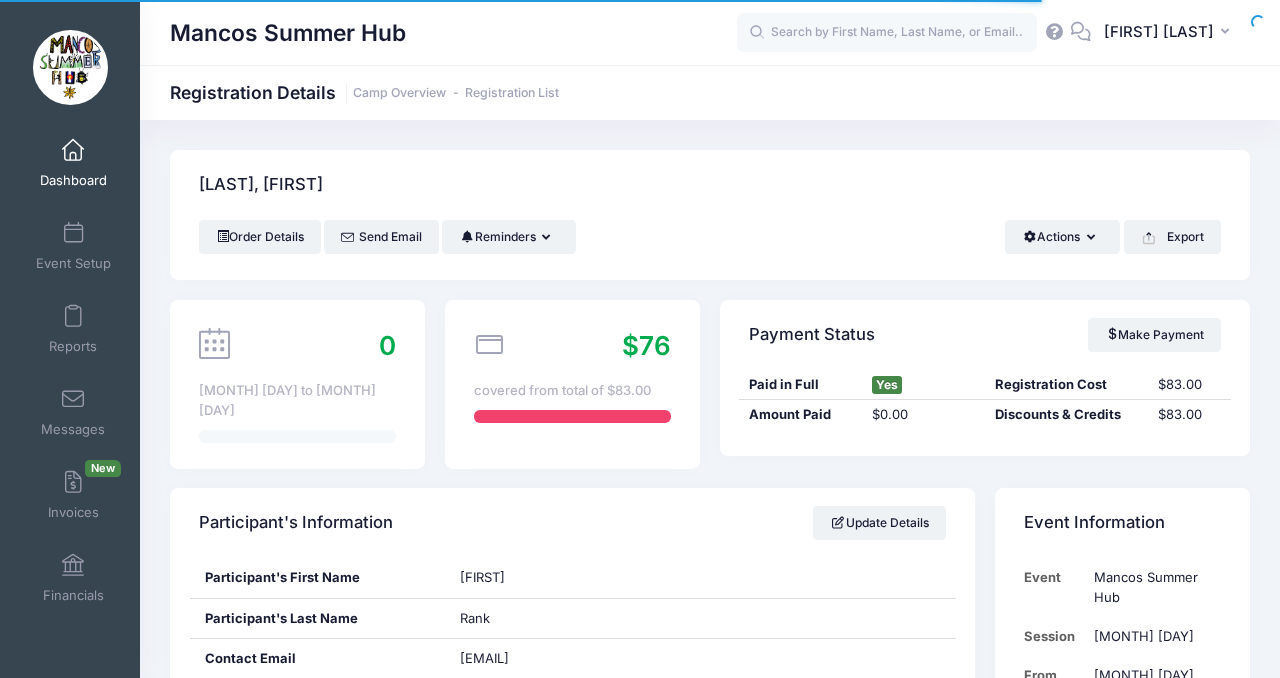 scroll, scrollTop: 73, scrollLeft: 0, axis: vertical 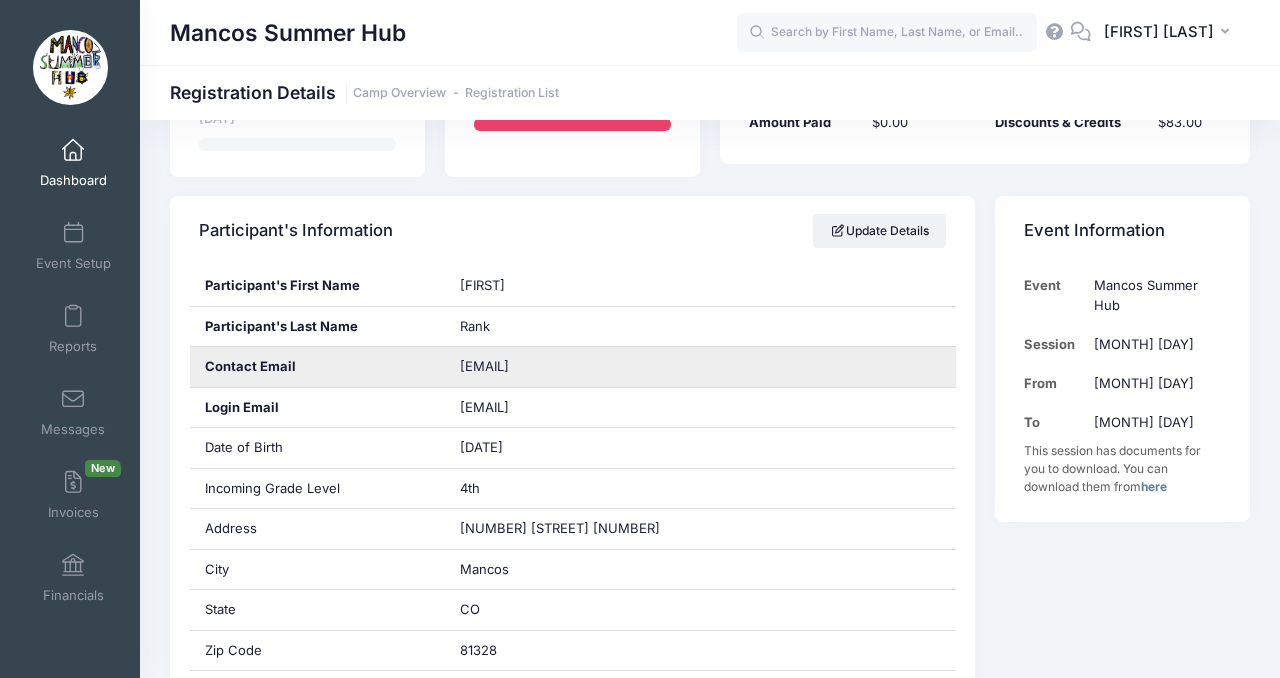 drag, startPoint x: 625, startPoint y: 355, endPoint x: 457, endPoint y: 355, distance: 168 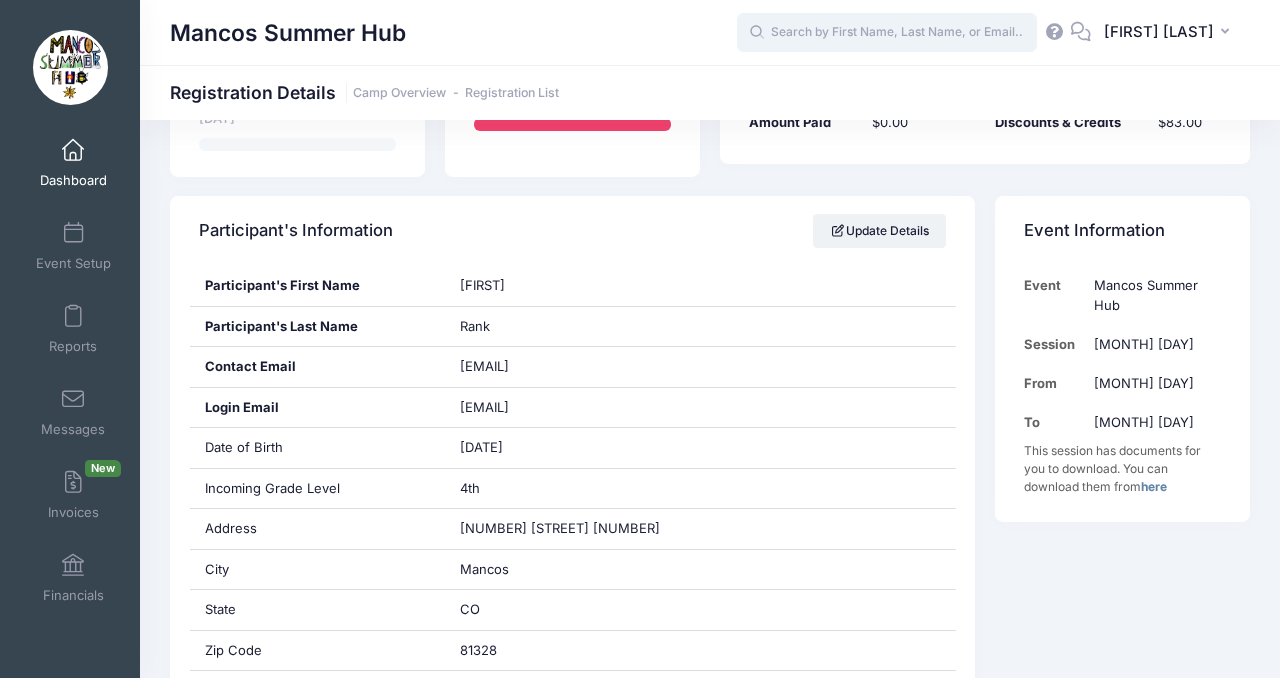 click at bounding box center [887, 33] 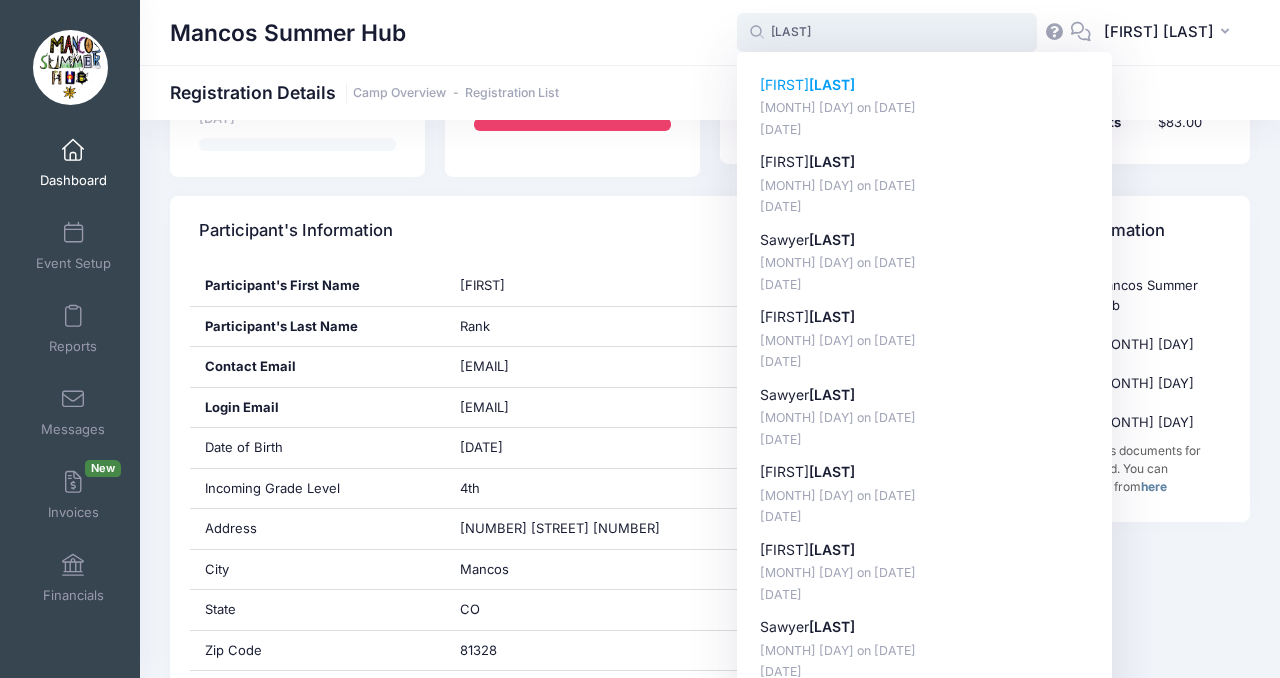 click on "Rieck" at bounding box center (832, 84) 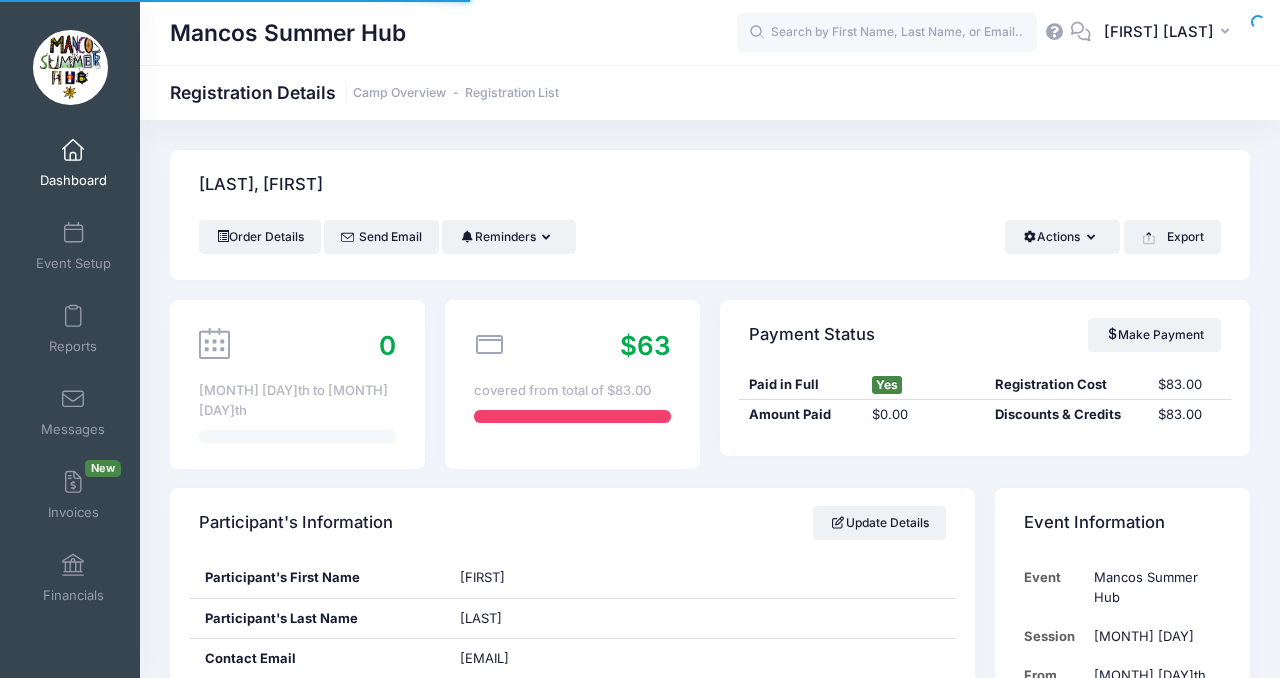 scroll, scrollTop: 0, scrollLeft: 0, axis: both 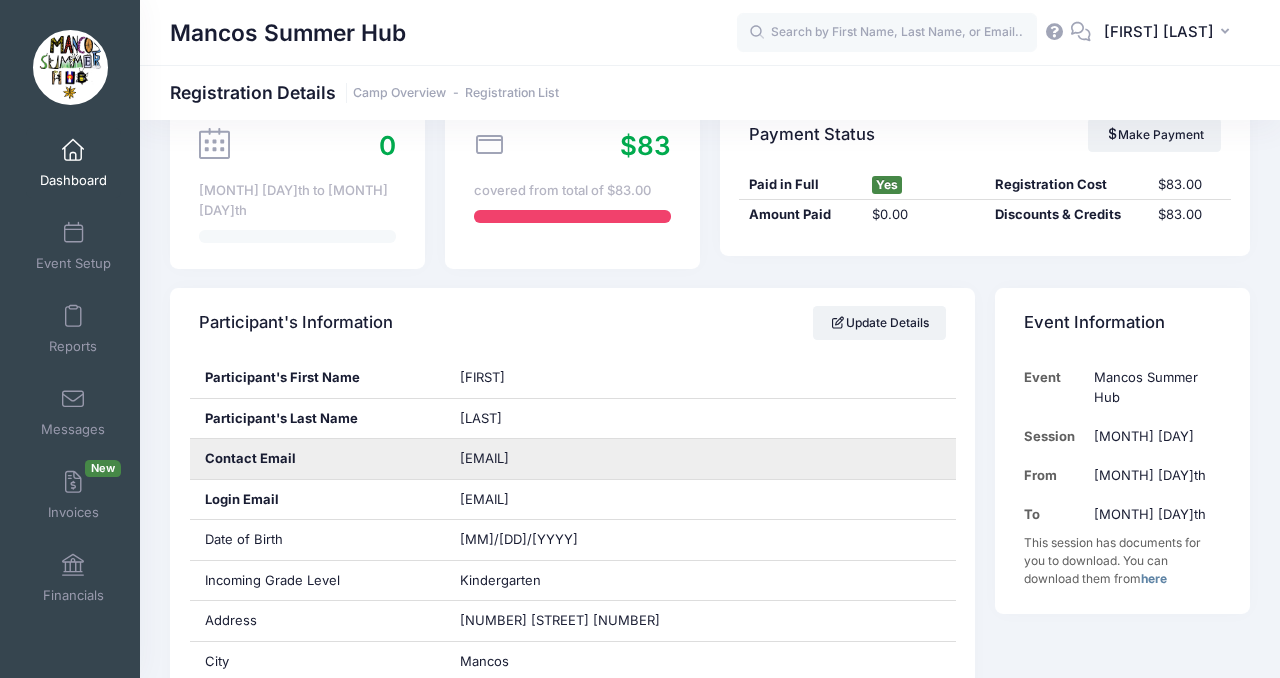 drag, startPoint x: 583, startPoint y: 446, endPoint x: 449, endPoint y: 452, distance: 134.13426 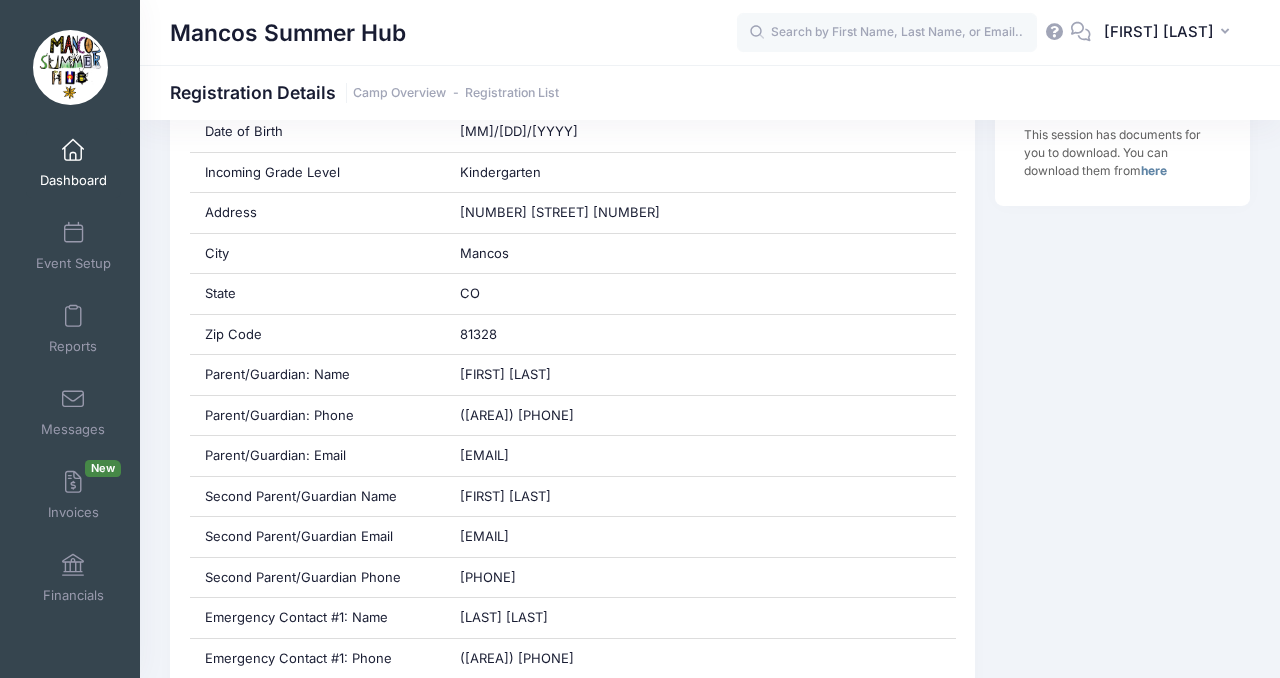 scroll, scrollTop: 611, scrollLeft: 0, axis: vertical 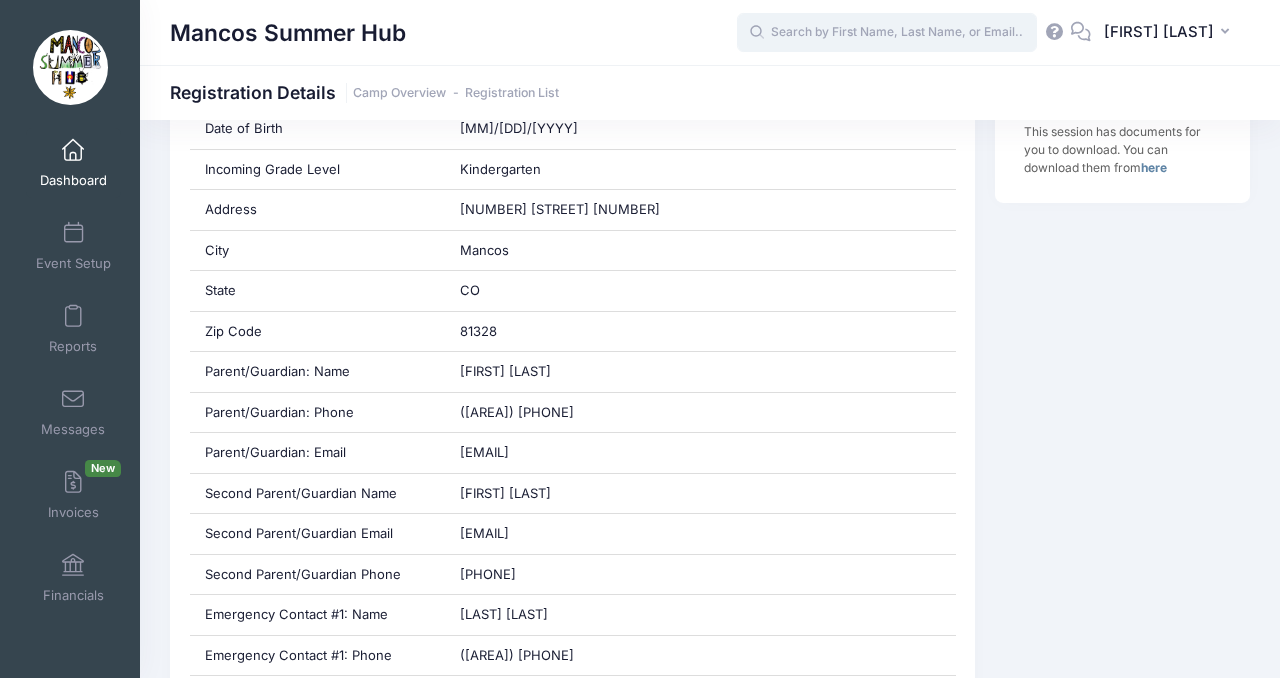 click at bounding box center (887, 33) 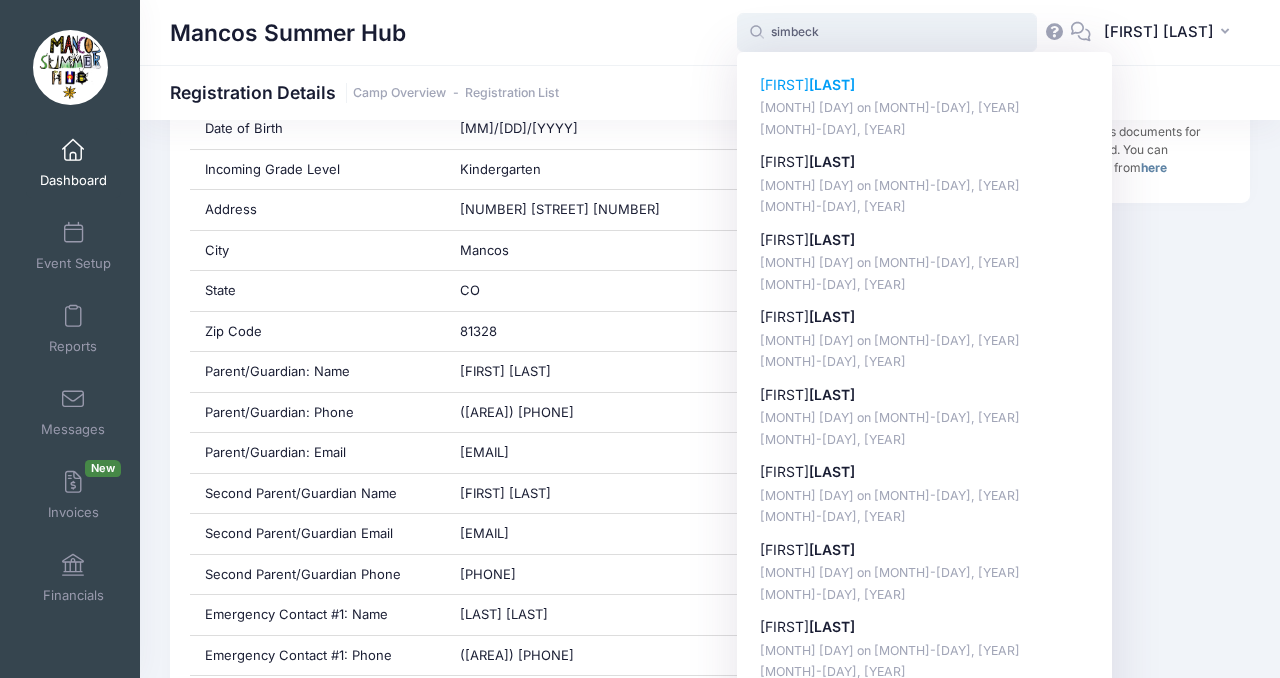 click on "Claire  Simbeck" at bounding box center (925, 85) 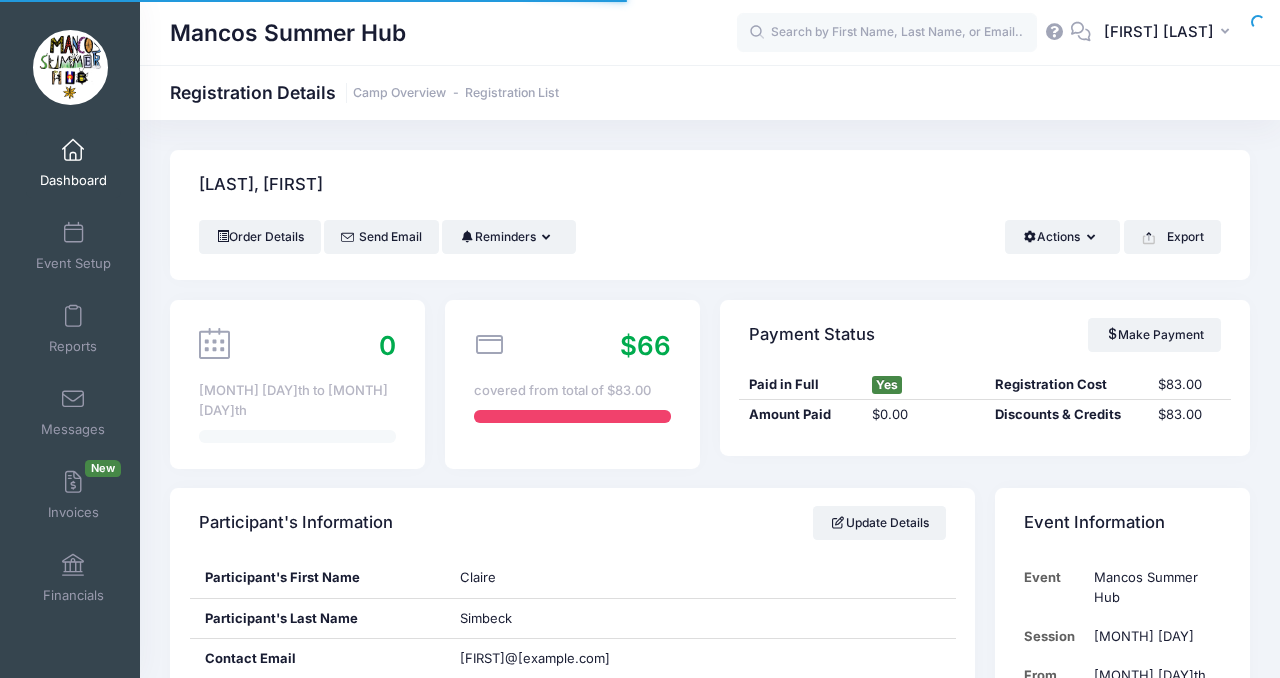 scroll, scrollTop: 0, scrollLeft: 0, axis: both 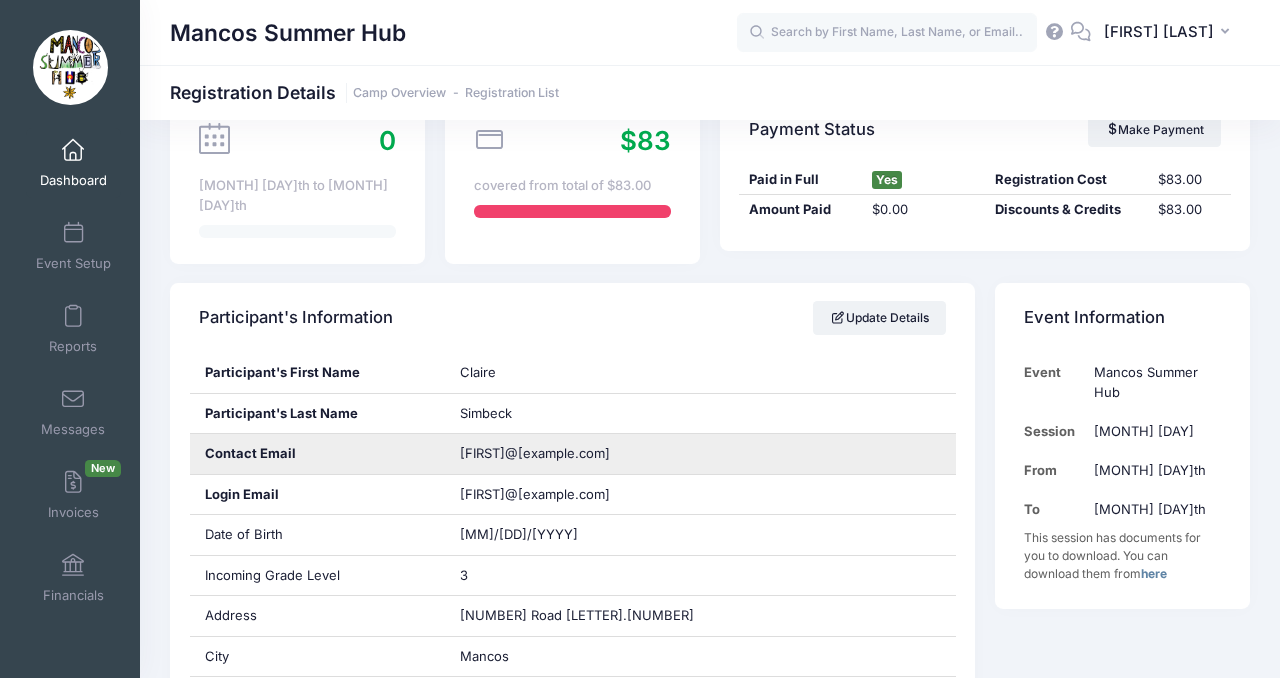 drag, startPoint x: 611, startPoint y: 442, endPoint x: 454, endPoint y: 438, distance: 157.05095 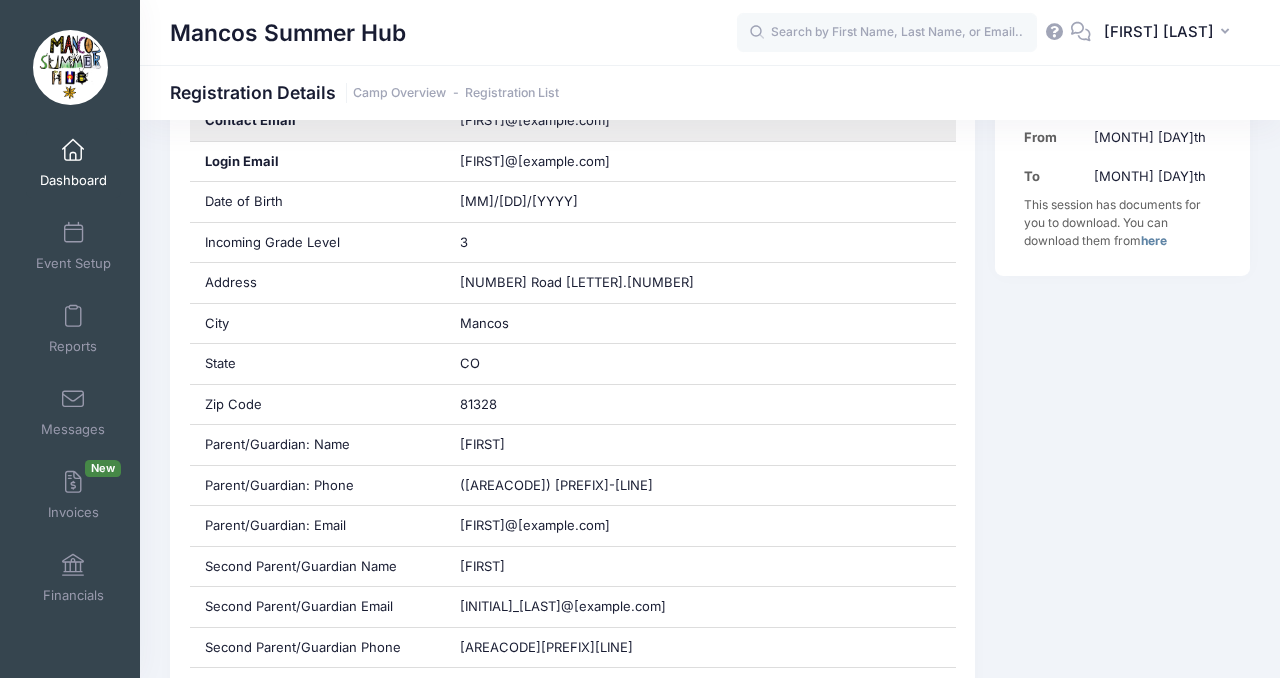 scroll, scrollTop: 546, scrollLeft: 0, axis: vertical 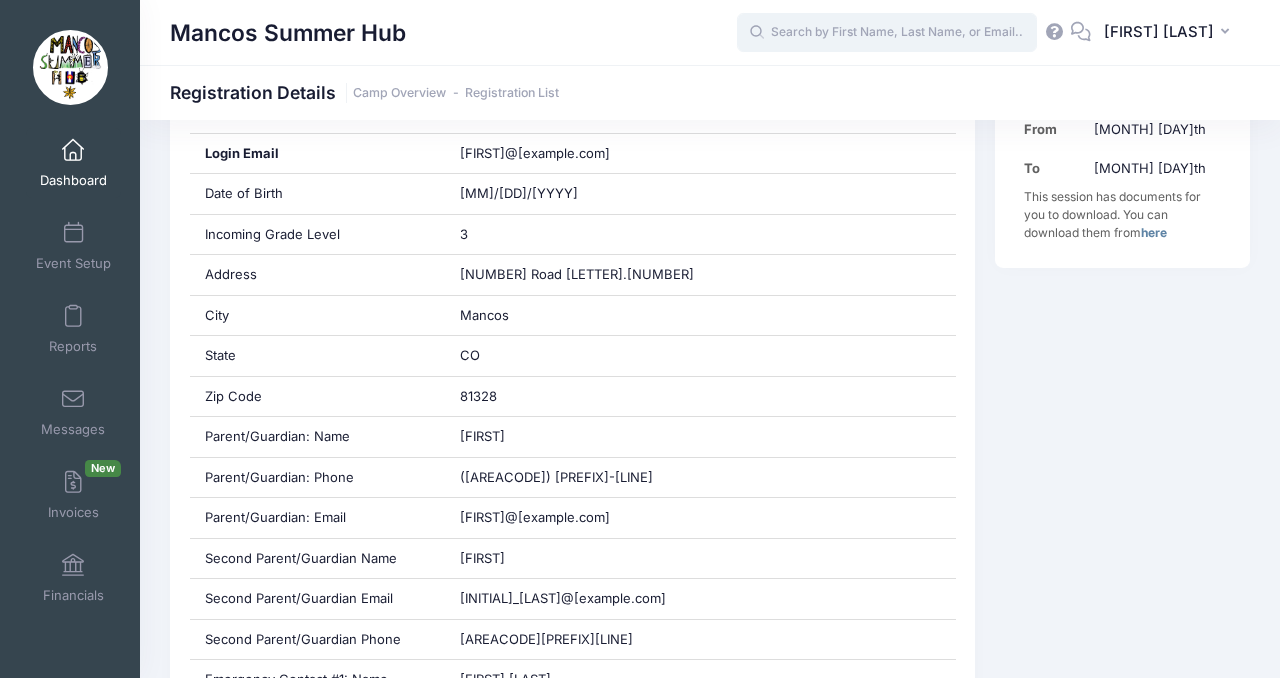 click at bounding box center [887, 33] 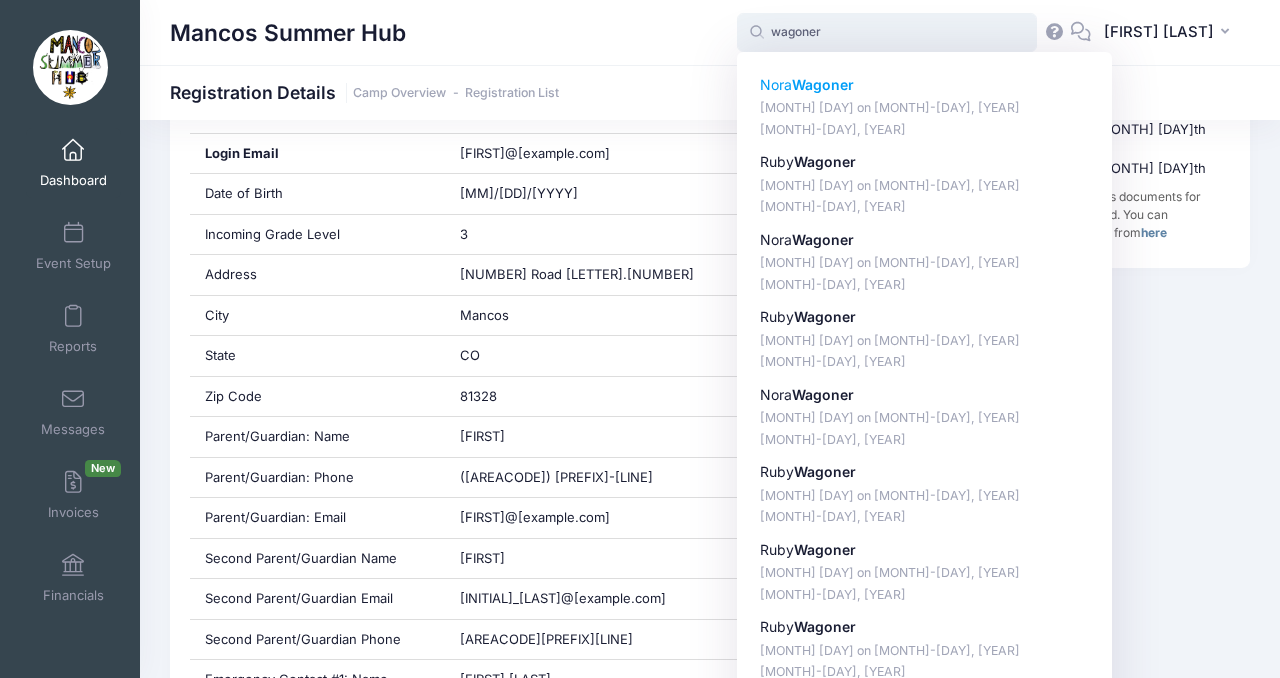 click on "Wagoner" at bounding box center [823, 84] 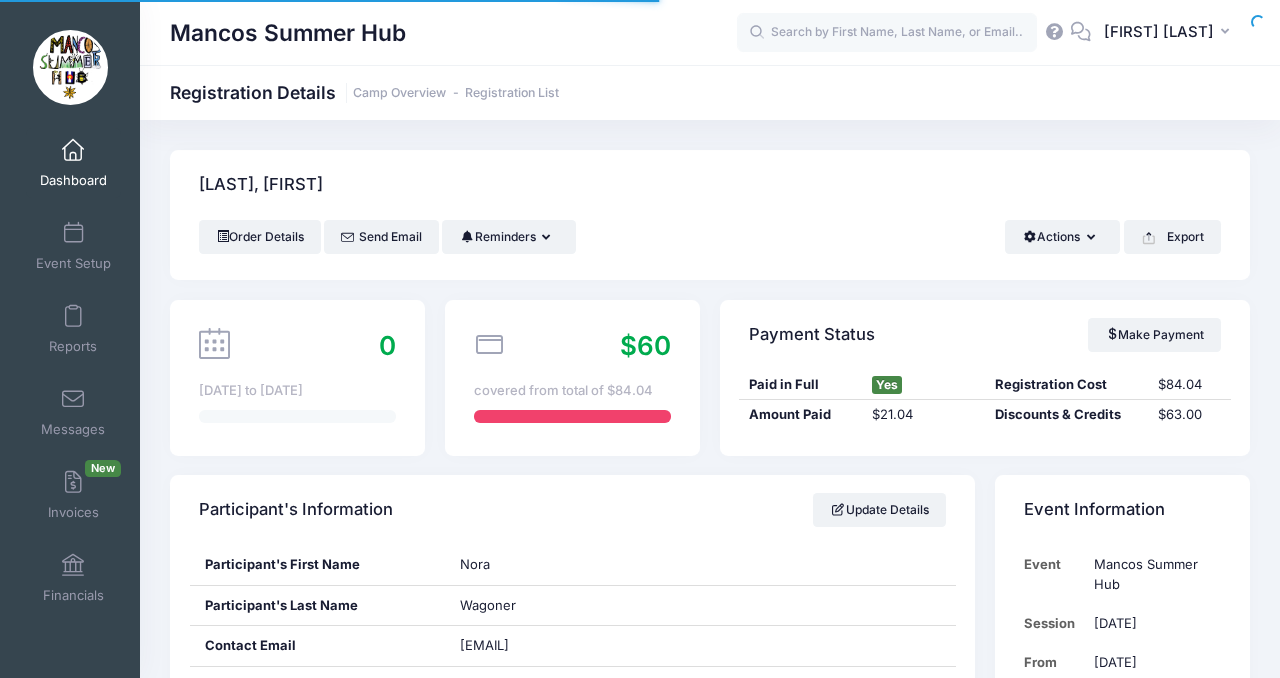 scroll, scrollTop: 0, scrollLeft: 0, axis: both 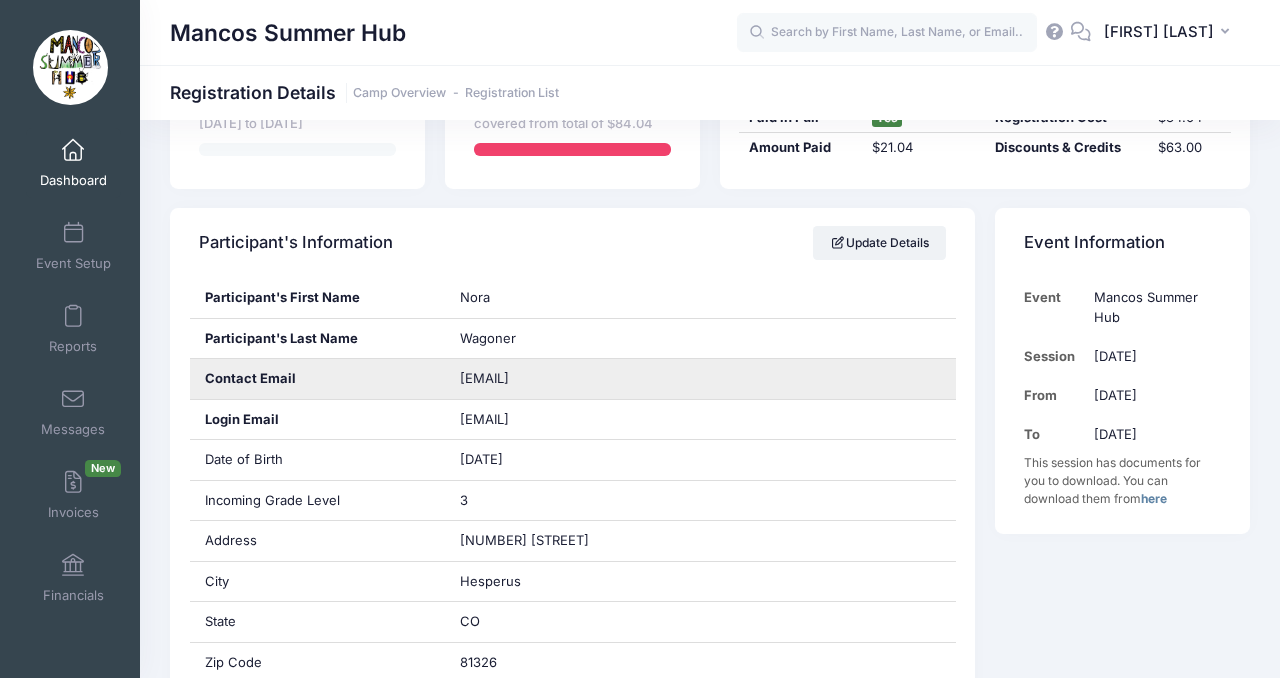 drag, startPoint x: 670, startPoint y: 376, endPoint x: 421, endPoint y: 380, distance: 249.03212 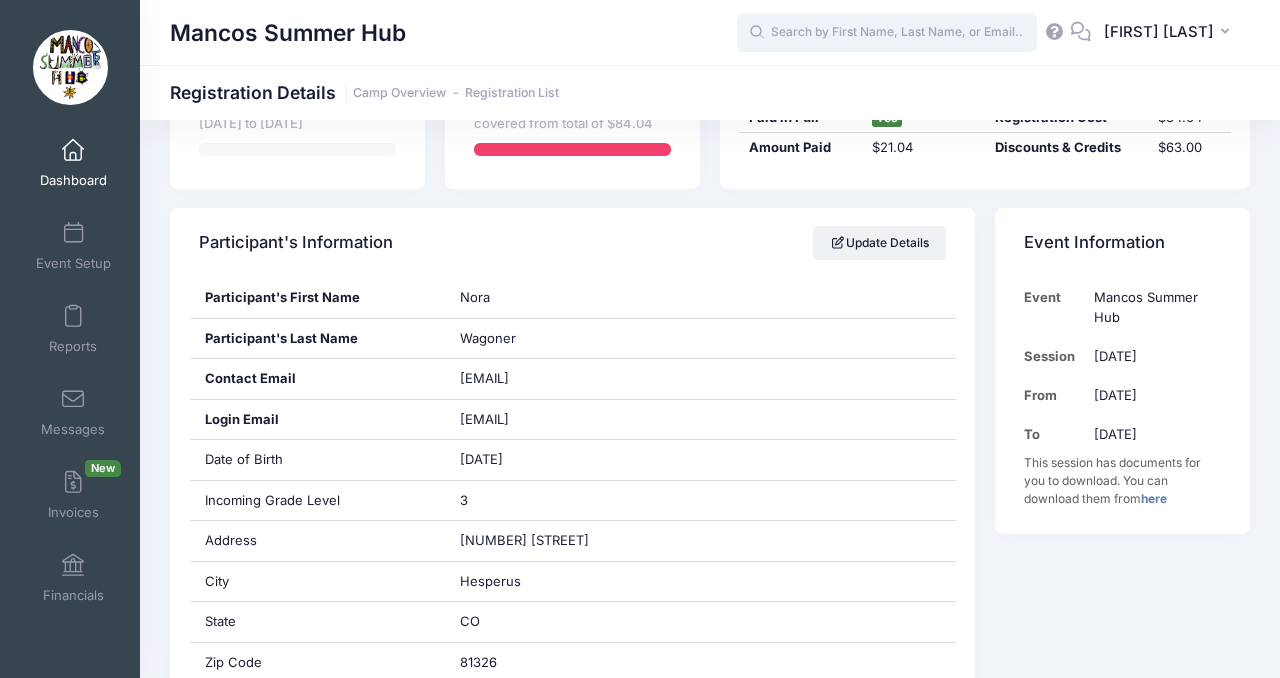 click at bounding box center [887, 33] 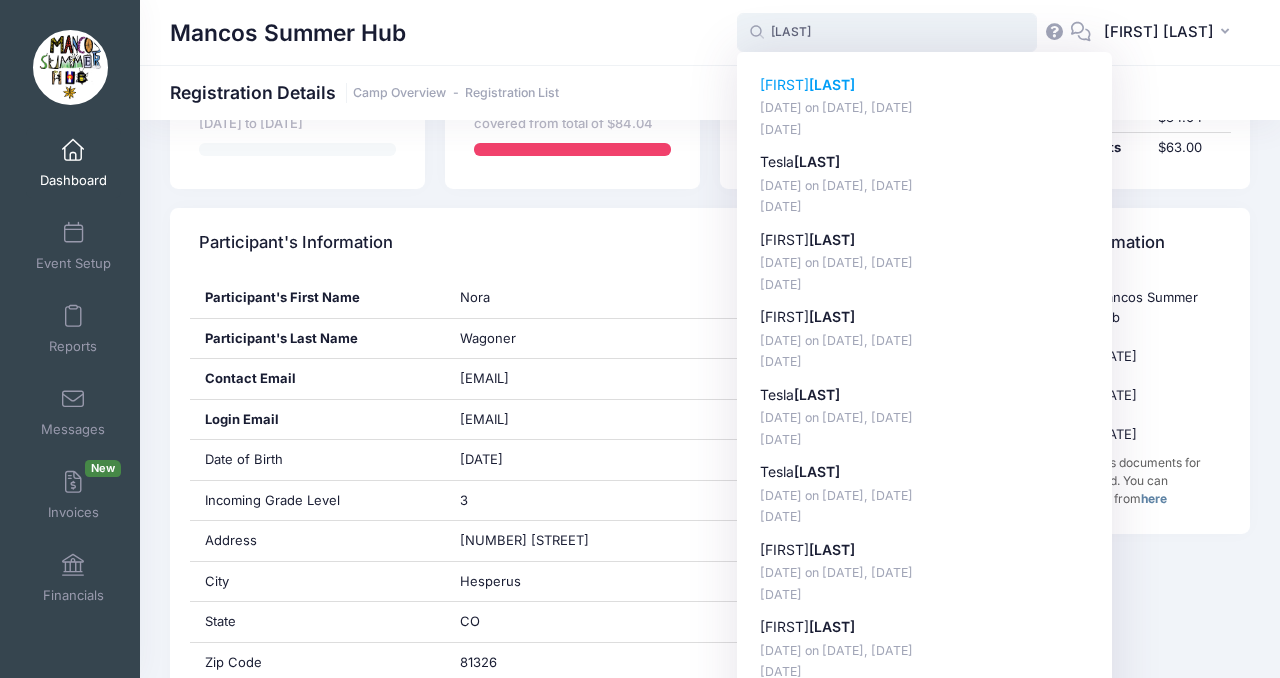 click on "[LAST]" at bounding box center (832, 84) 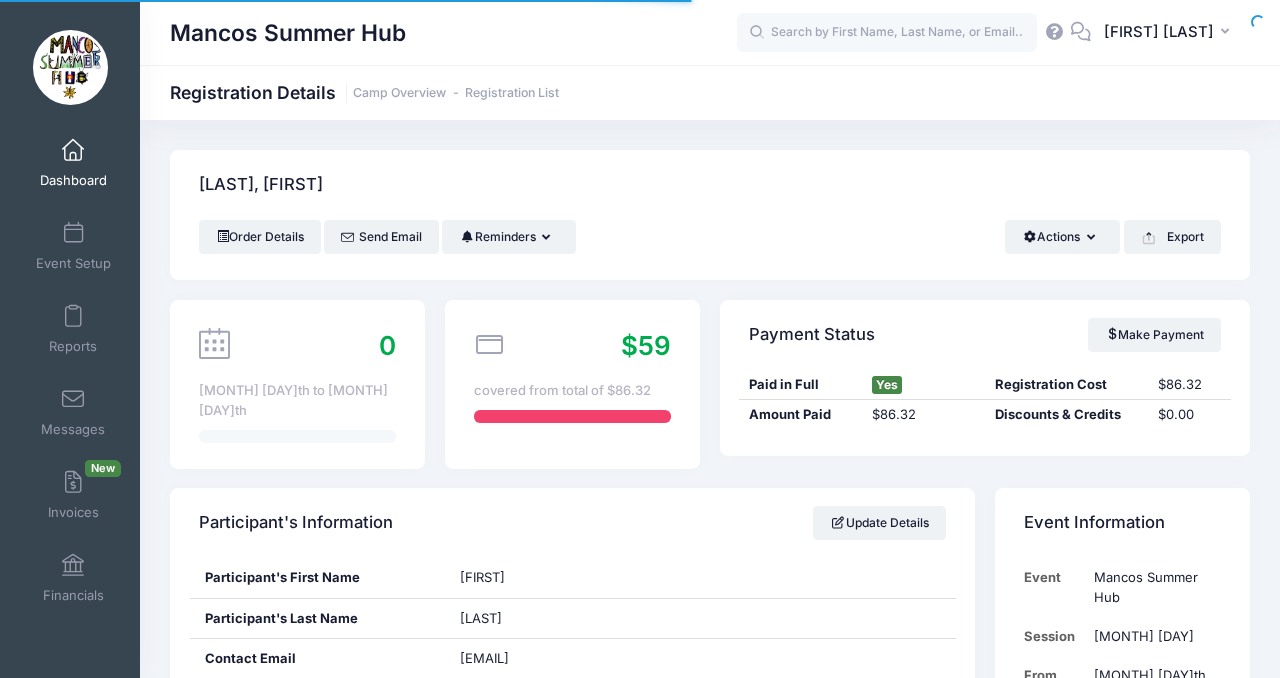 scroll, scrollTop: 0, scrollLeft: 0, axis: both 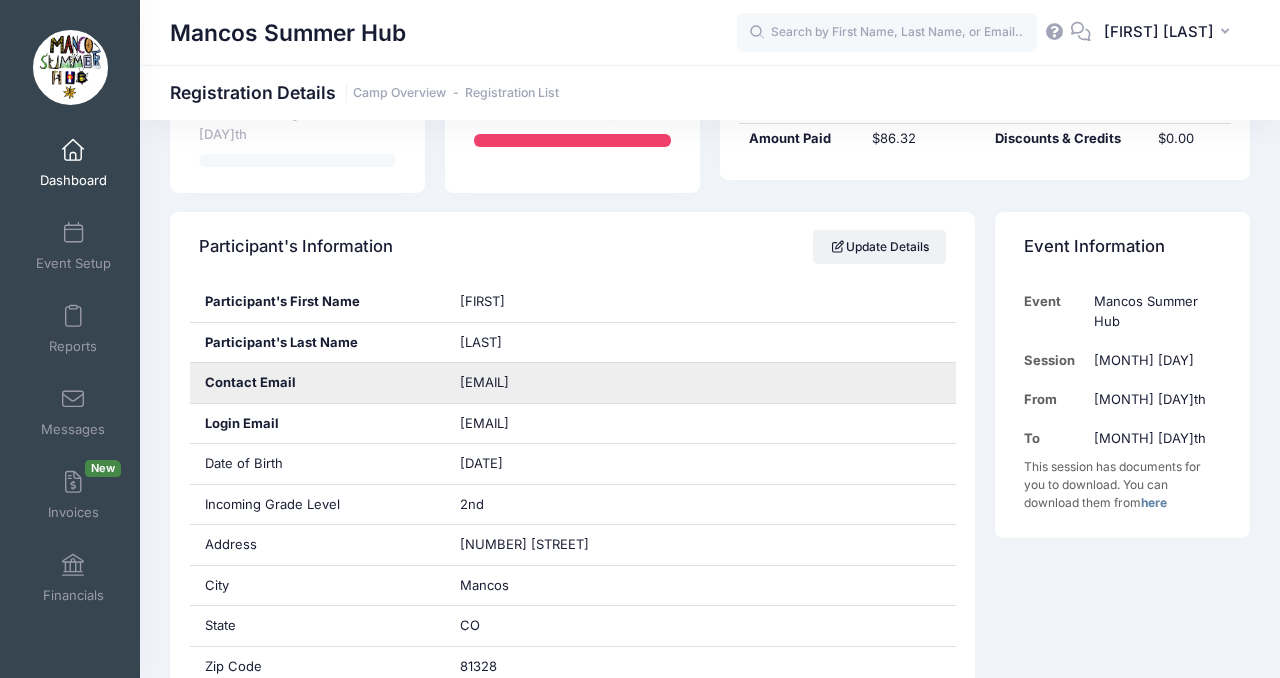 drag, startPoint x: 613, startPoint y: 373, endPoint x: 457, endPoint y: 371, distance: 156.01282 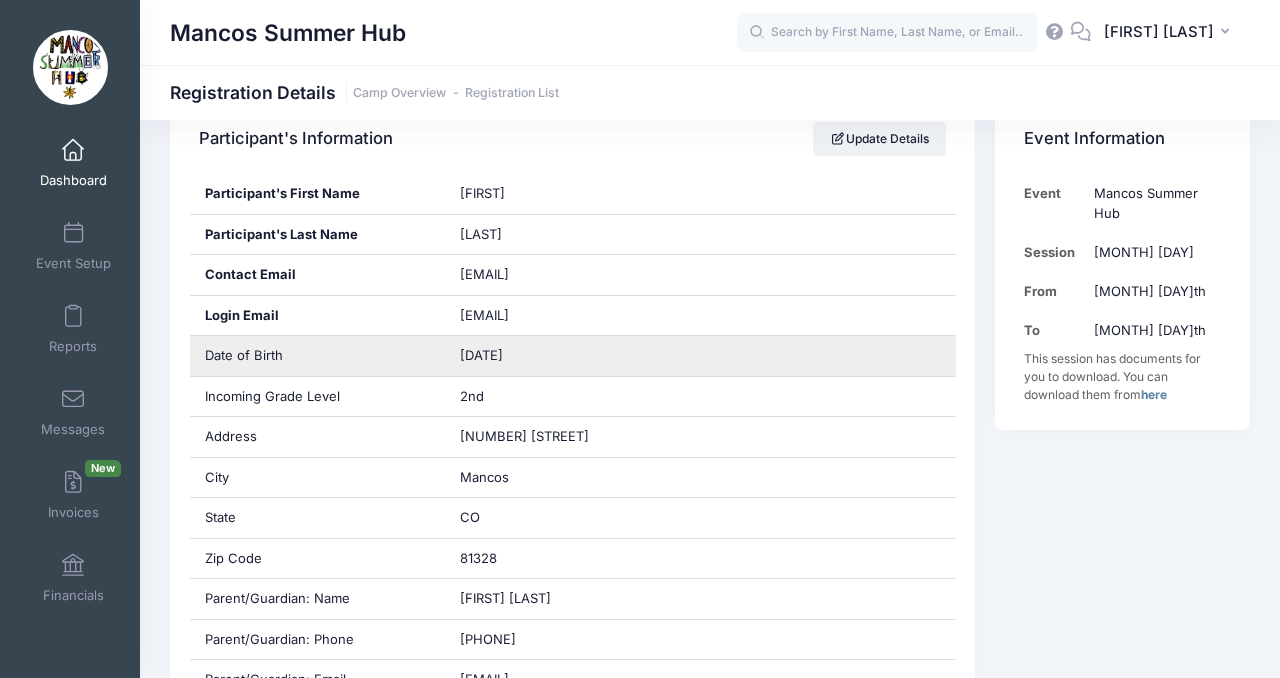 scroll, scrollTop: 387, scrollLeft: 0, axis: vertical 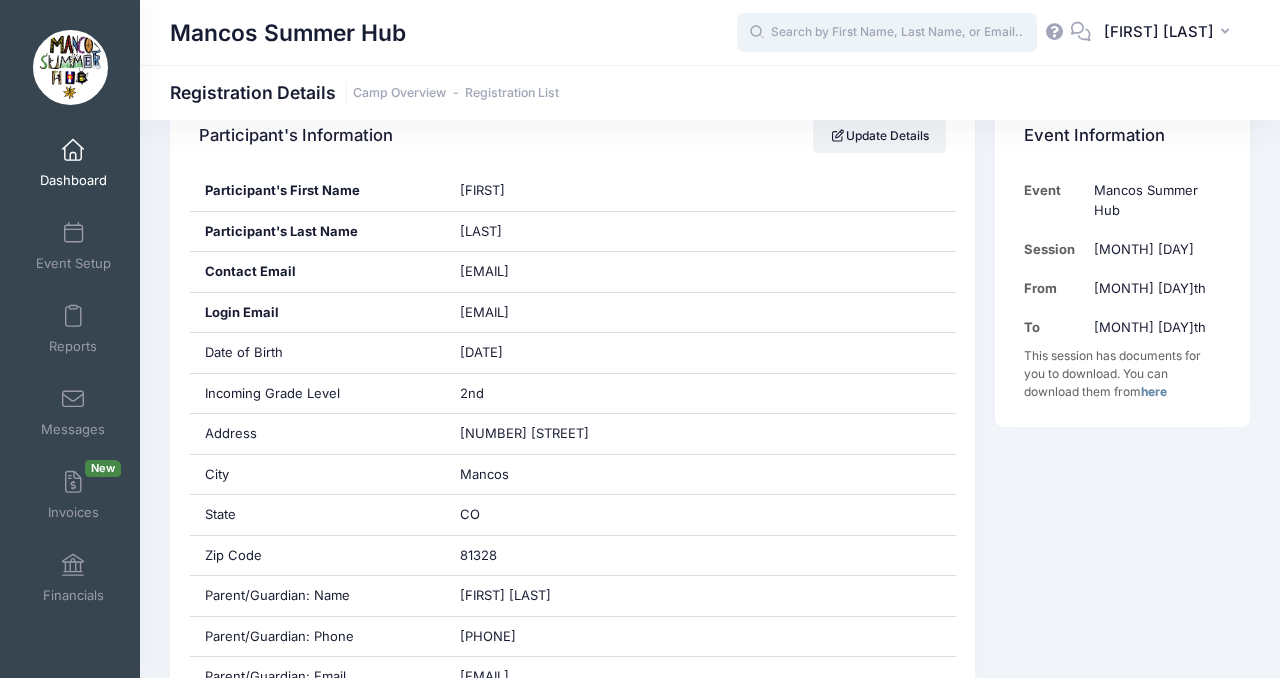 click at bounding box center (887, 33) 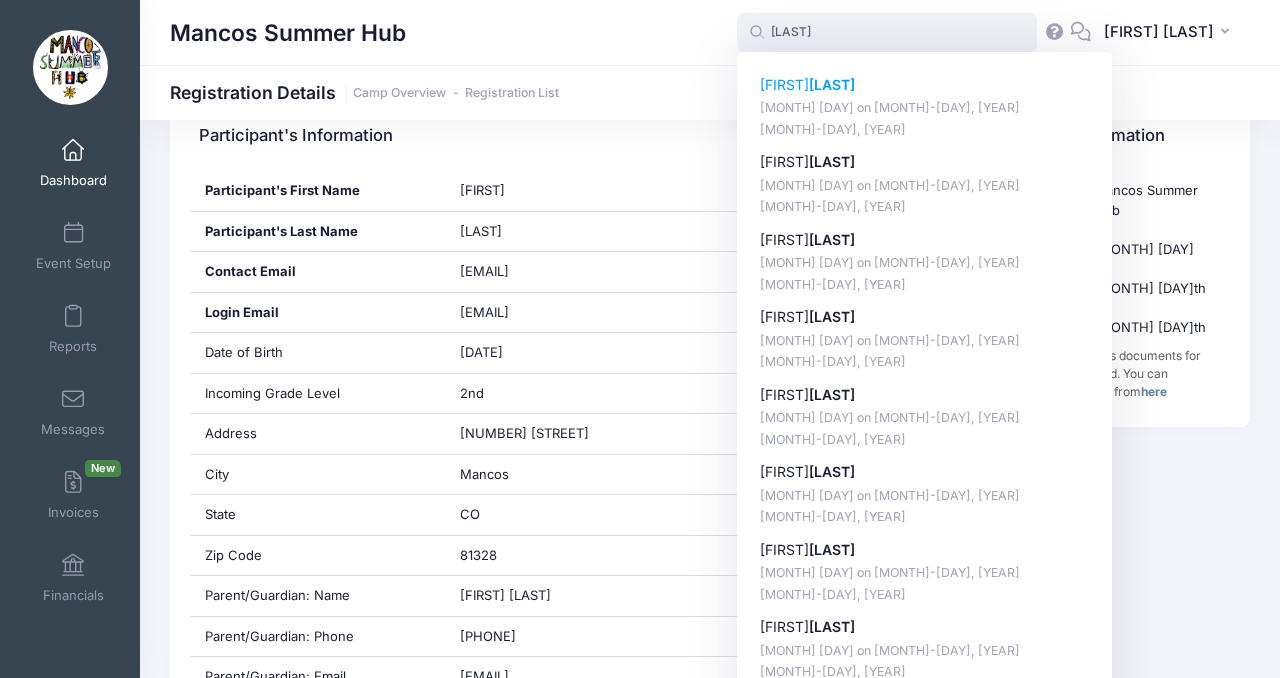 click on "[NAME]" at bounding box center [832, 84] 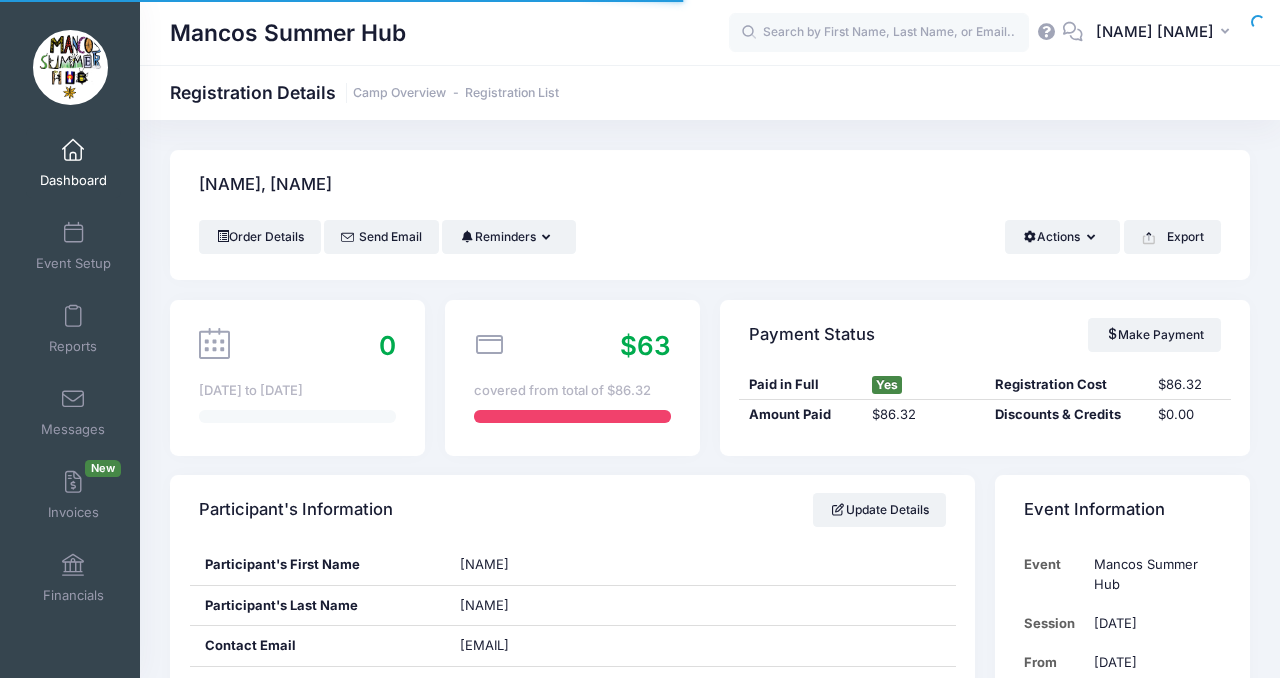scroll, scrollTop: 0, scrollLeft: 0, axis: both 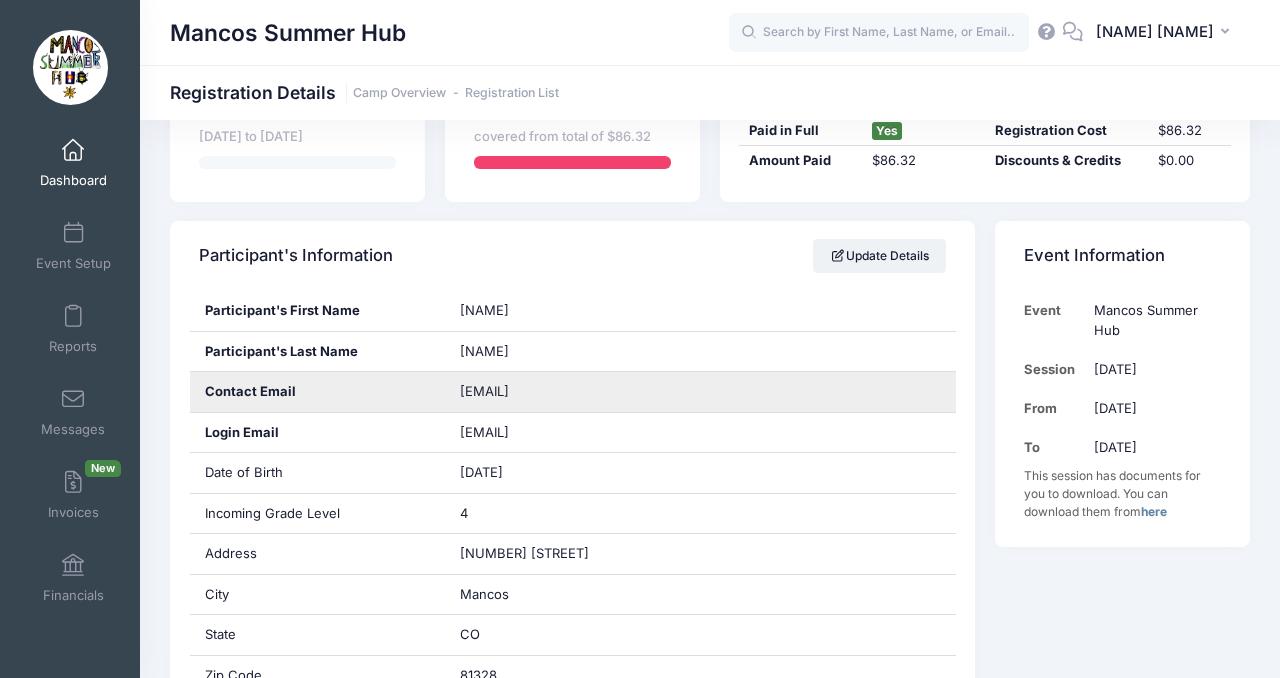 drag, startPoint x: 593, startPoint y: 396, endPoint x: 445, endPoint y: 394, distance: 148.01352 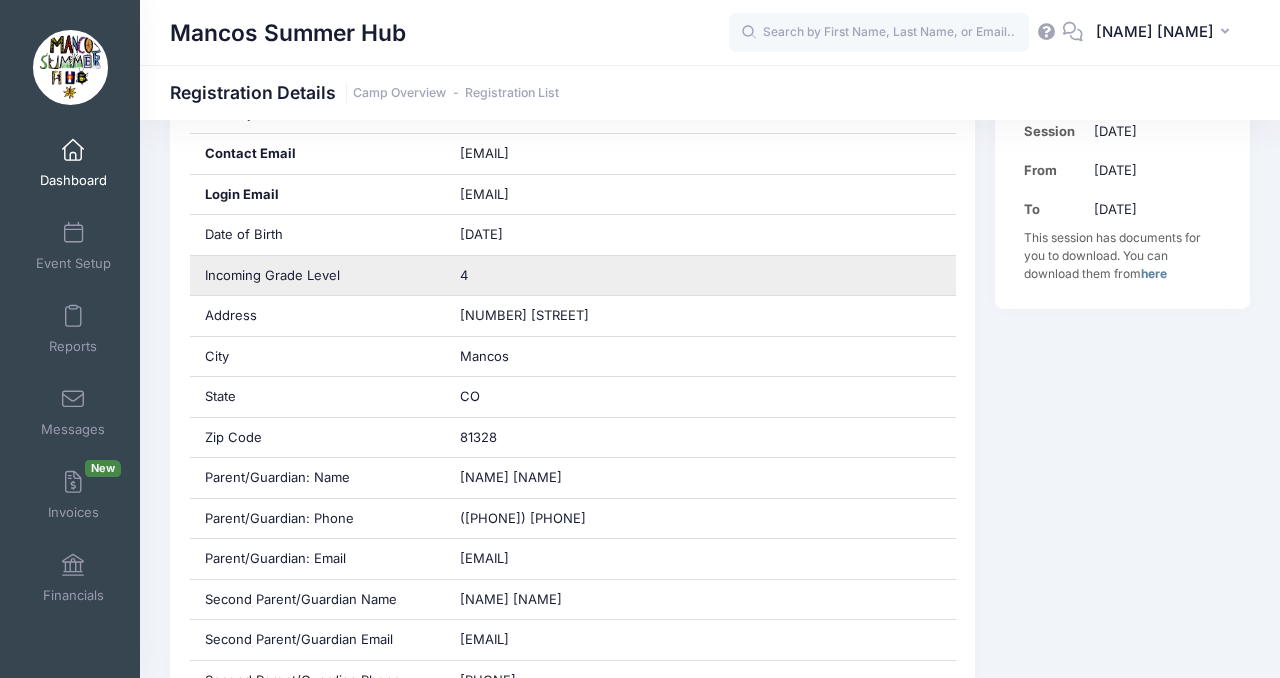 scroll, scrollTop: 495, scrollLeft: 0, axis: vertical 